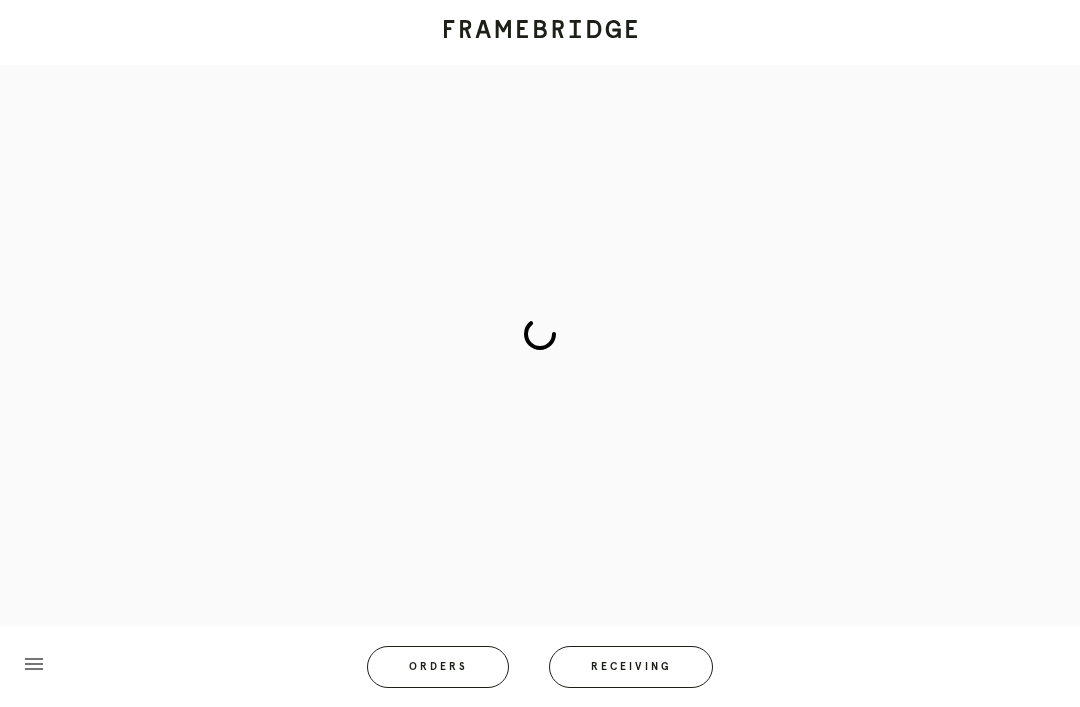 scroll, scrollTop: 83, scrollLeft: 0, axis: vertical 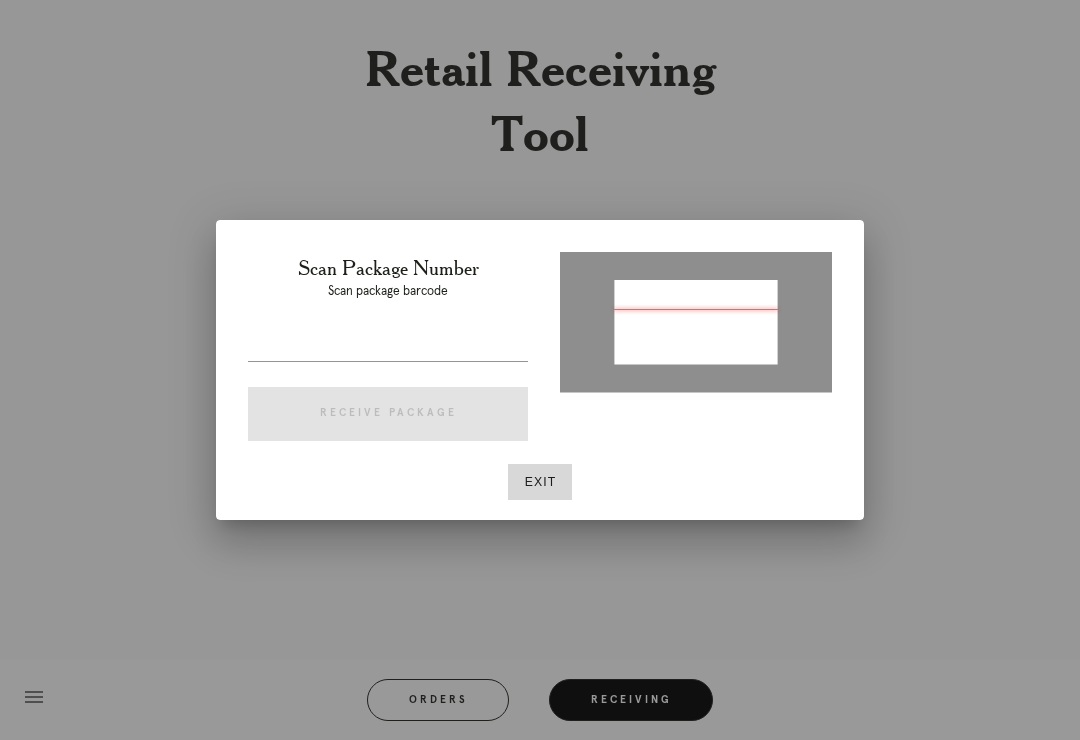 type on "P553698043736284" 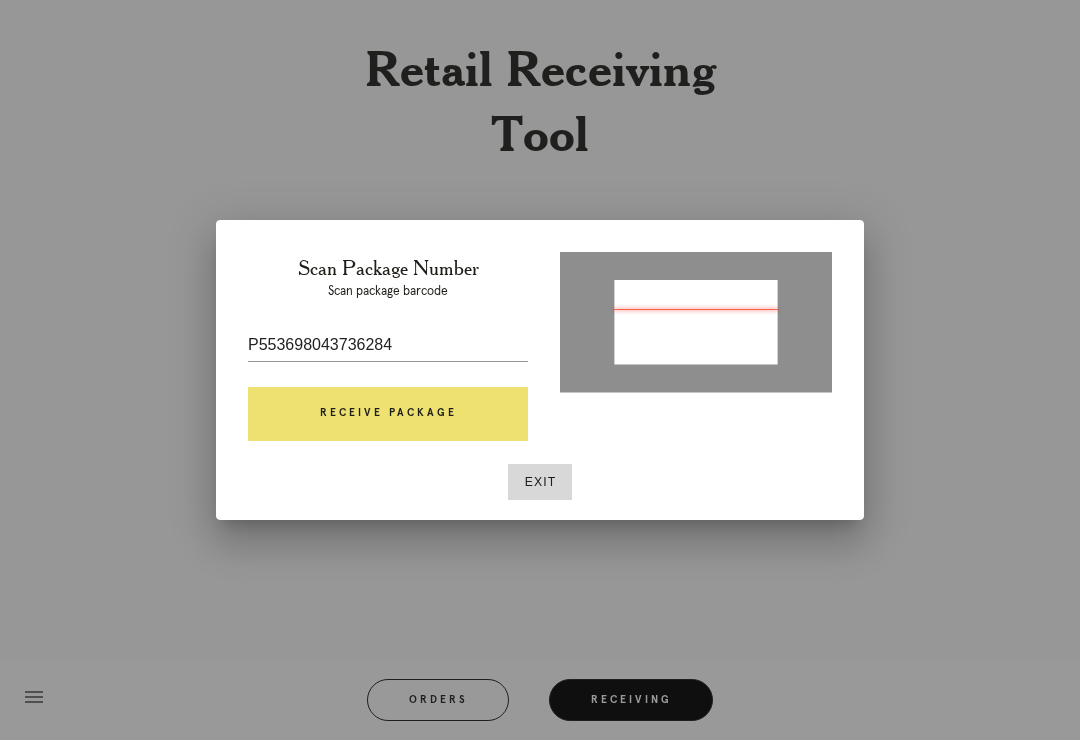 click on "Receive Package" at bounding box center [388, 414] 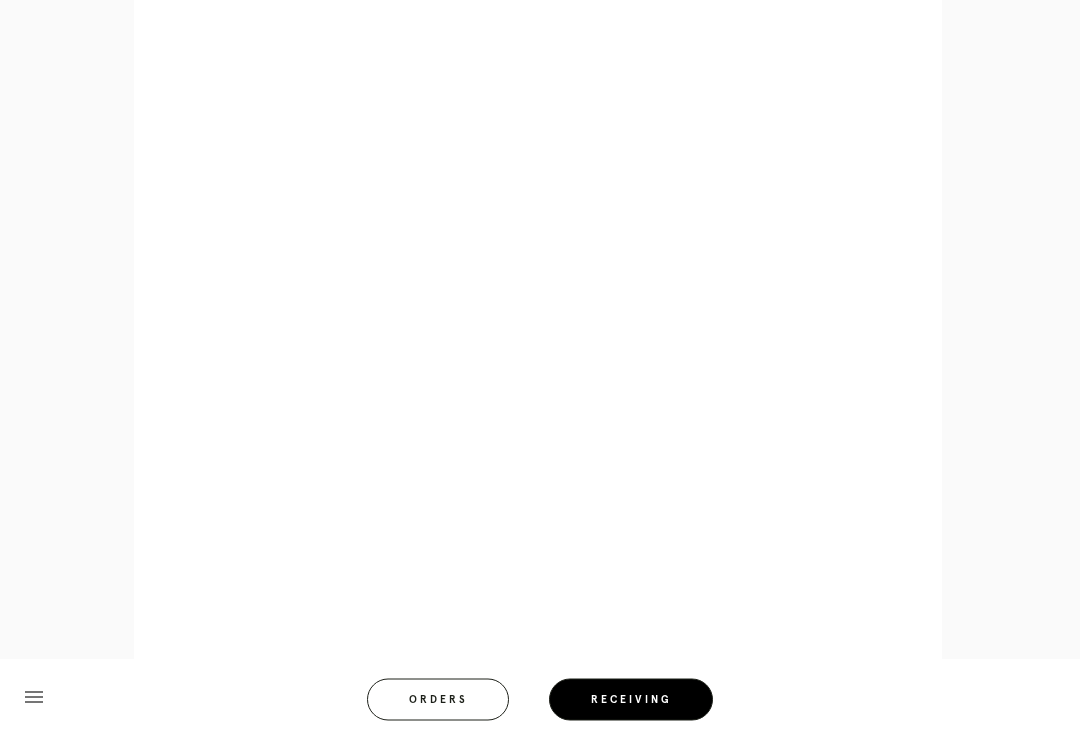 scroll, scrollTop: 858, scrollLeft: 0, axis: vertical 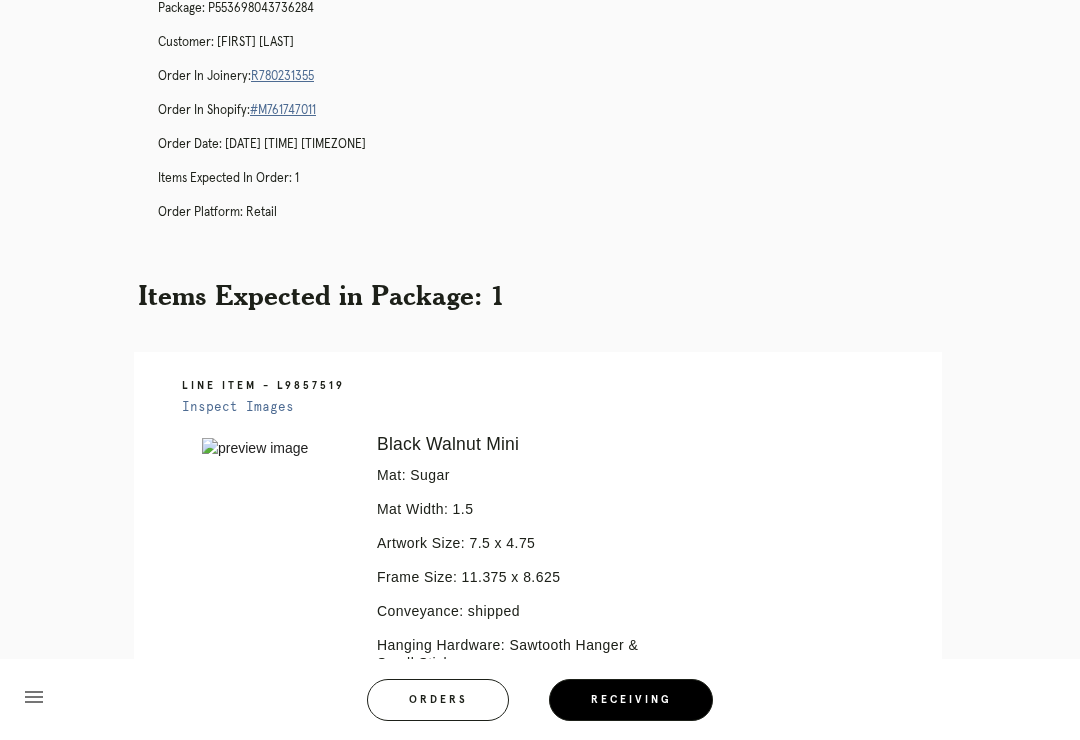 click on "Orders" at bounding box center [438, 700] 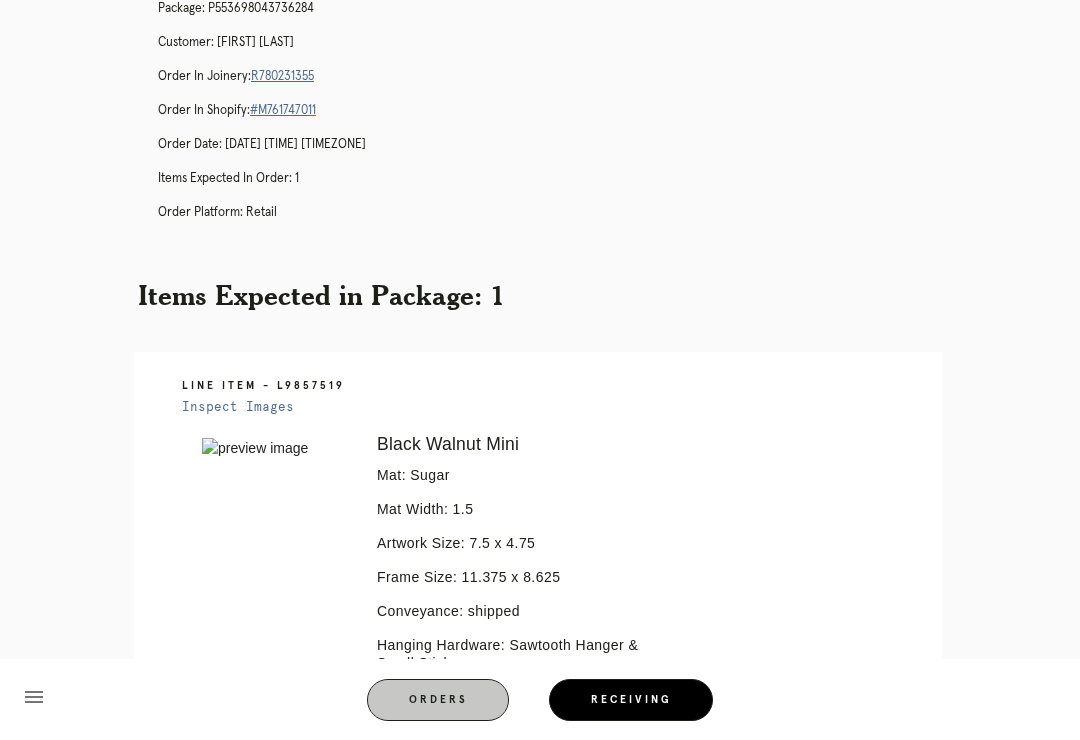 scroll, scrollTop: 0, scrollLeft: 0, axis: both 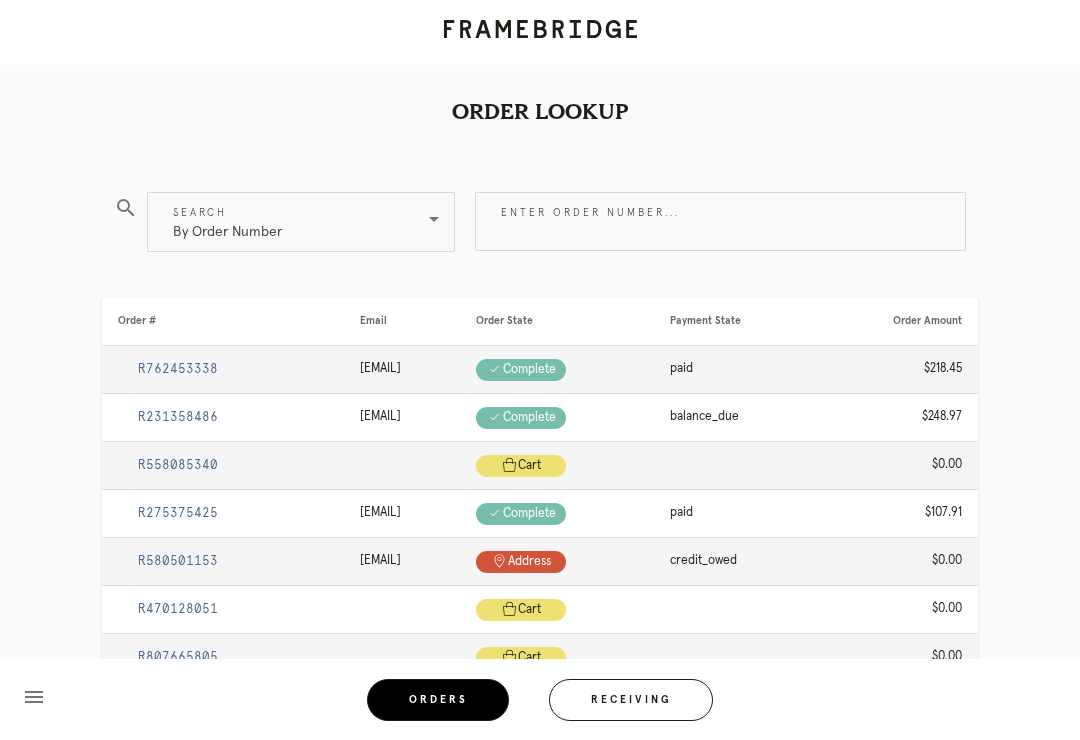 click on "Receiving" at bounding box center (631, 700) 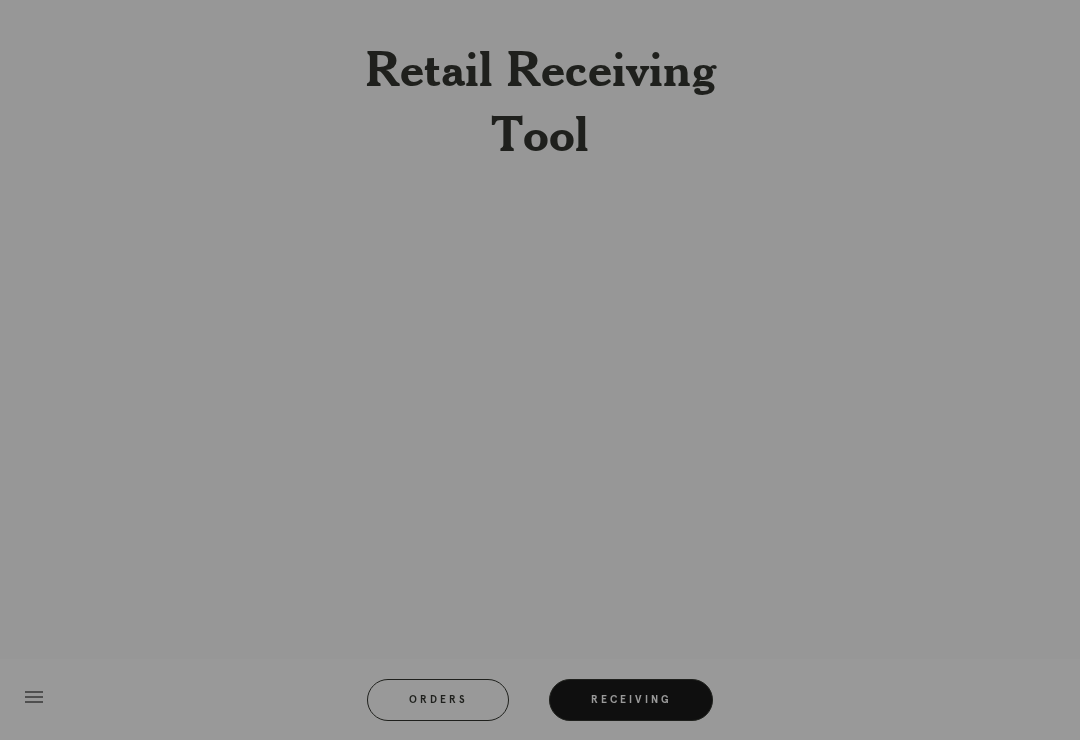 scroll, scrollTop: 31, scrollLeft: 0, axis: vertical 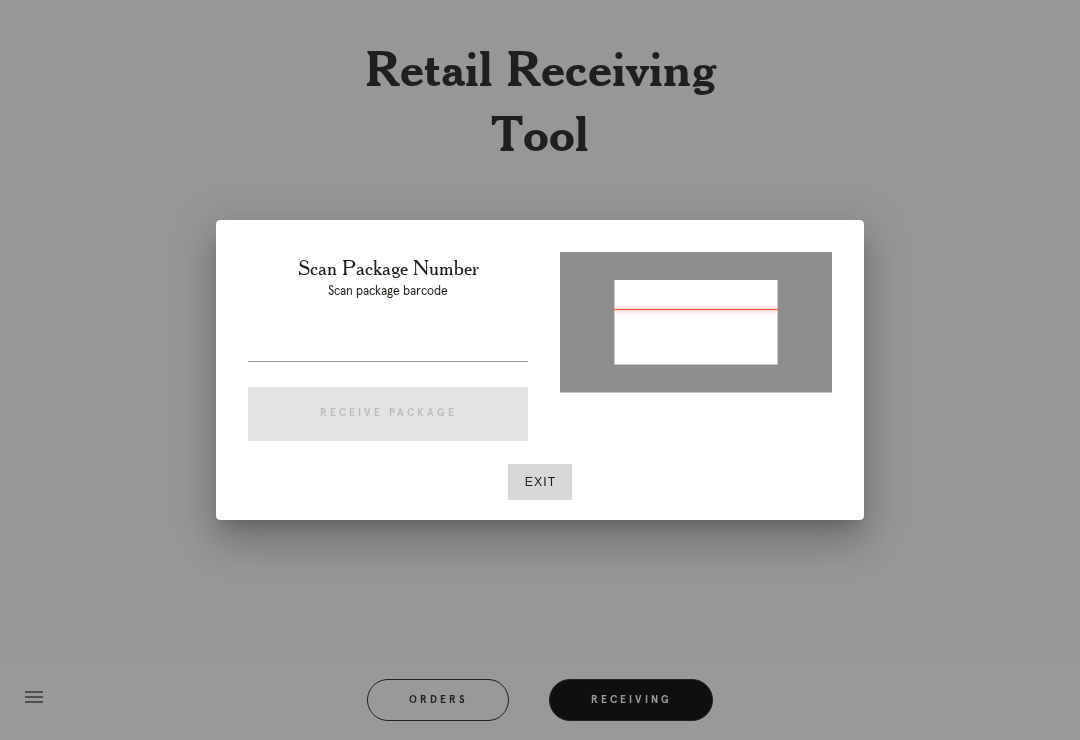 type on "P816359624057415" 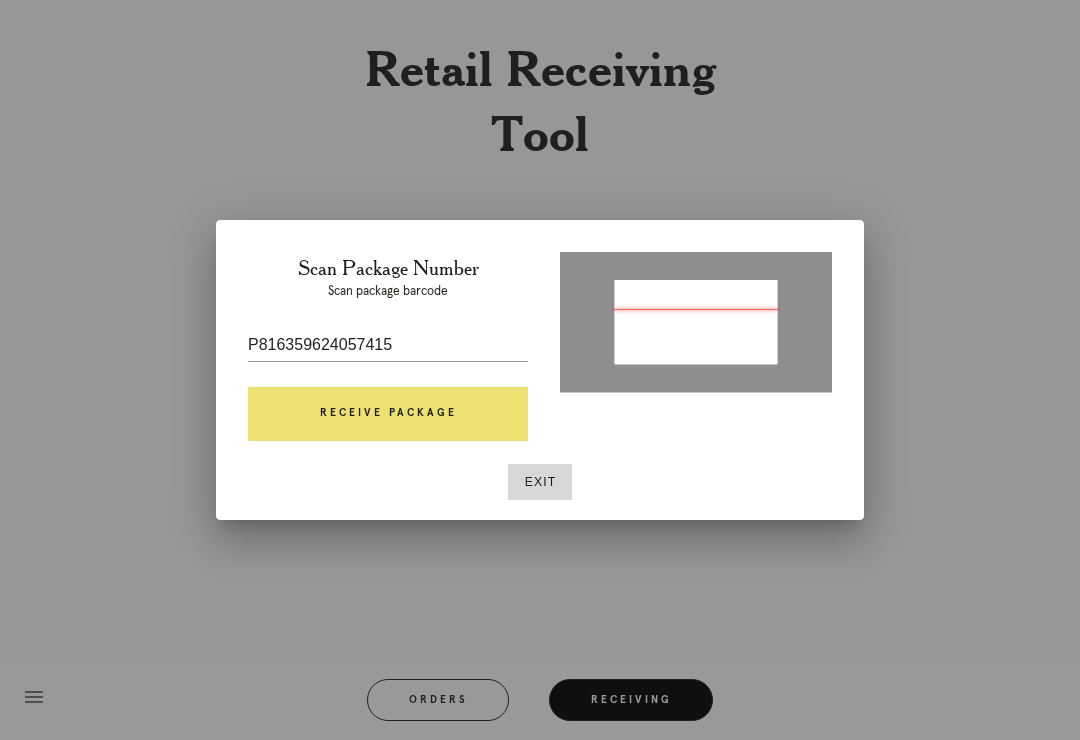 click on "Receive Package" at bounding box center (388, 414) 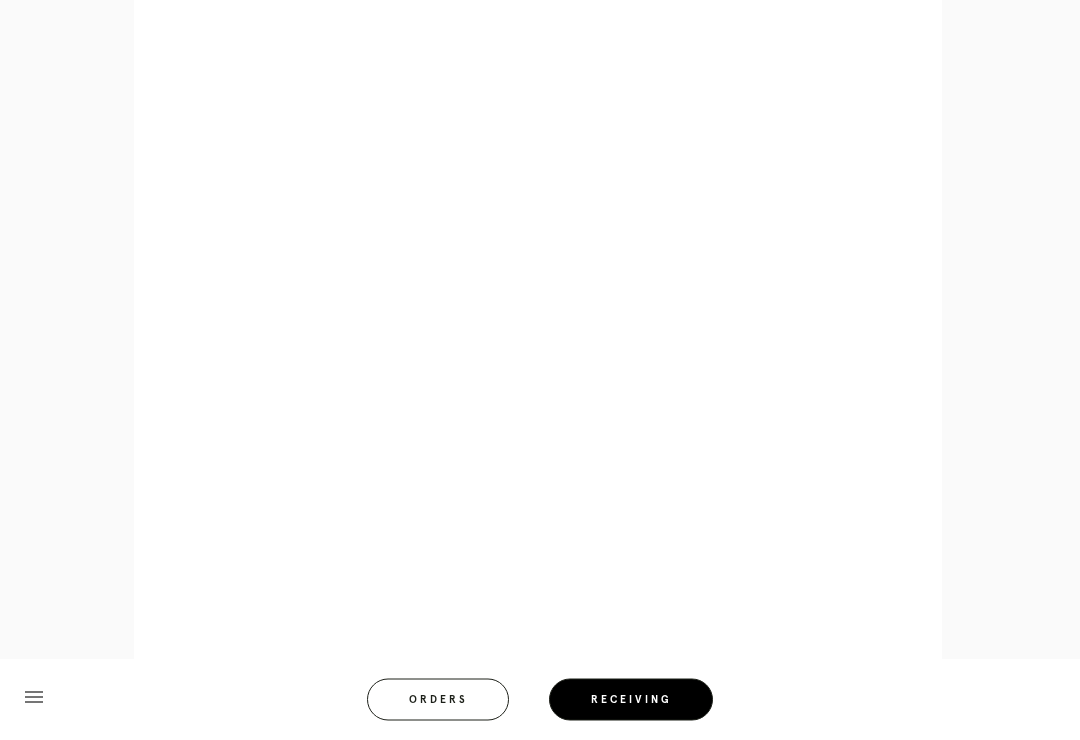 scroll, scrollTop: 1716, scrollLeft: 0, axis: vertical 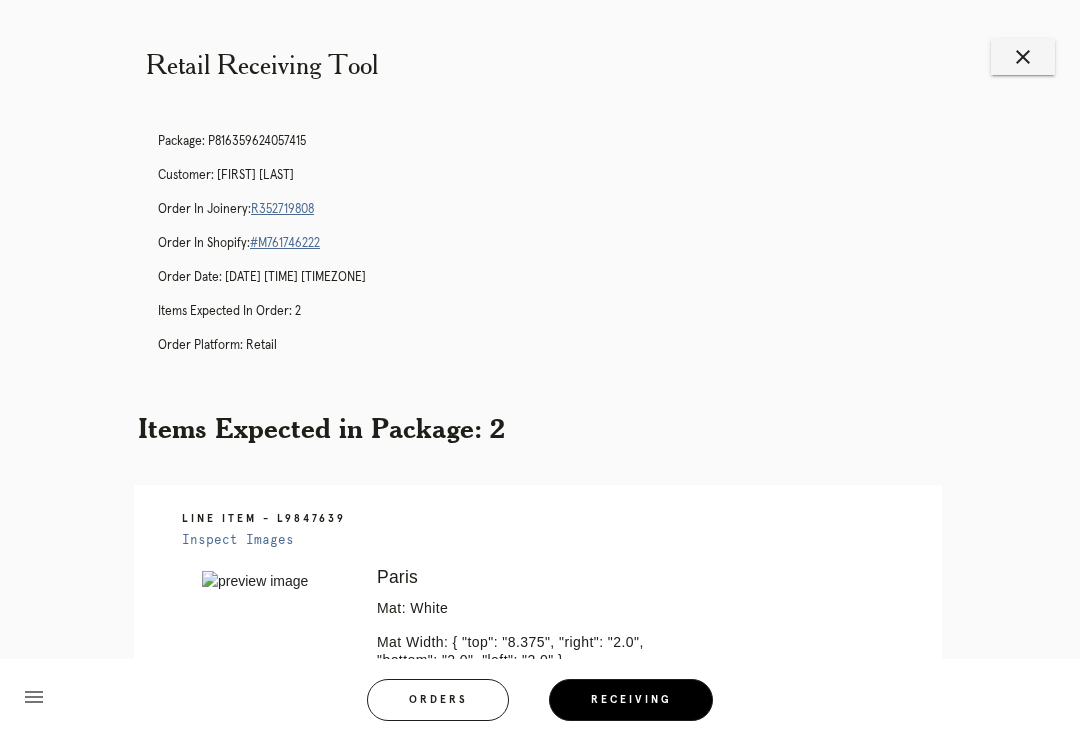 click on "close" at bounding box center (1023, 57) 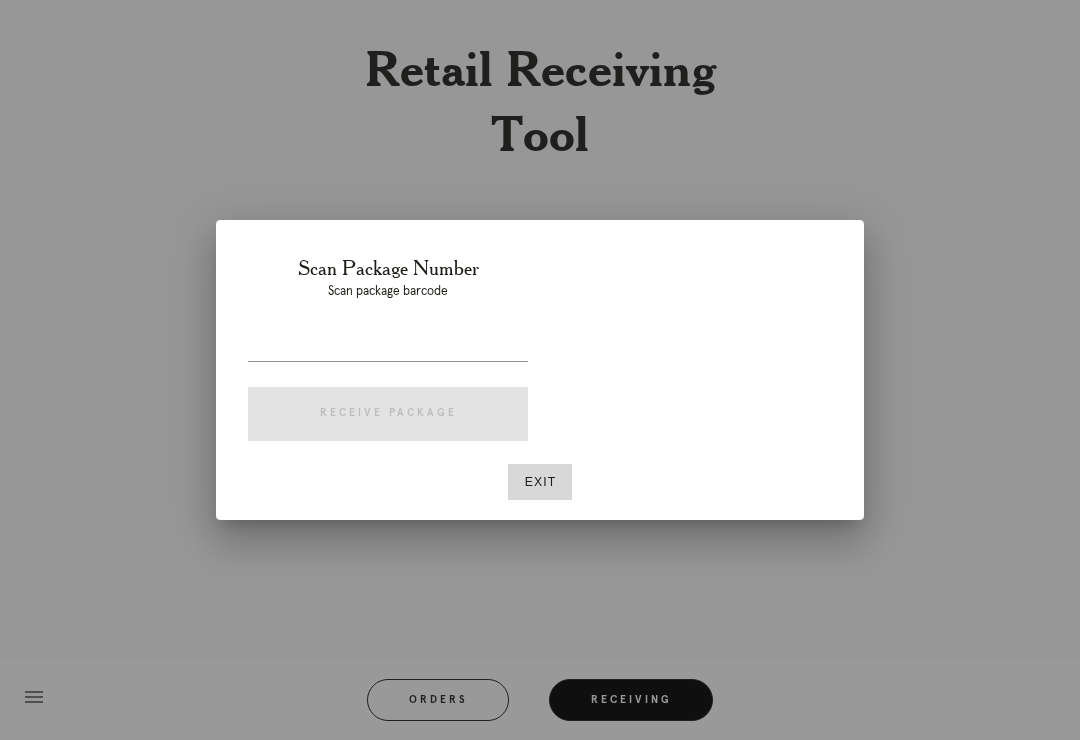scroll, scrollTop: 0, scrollLeft: 0, axis: both 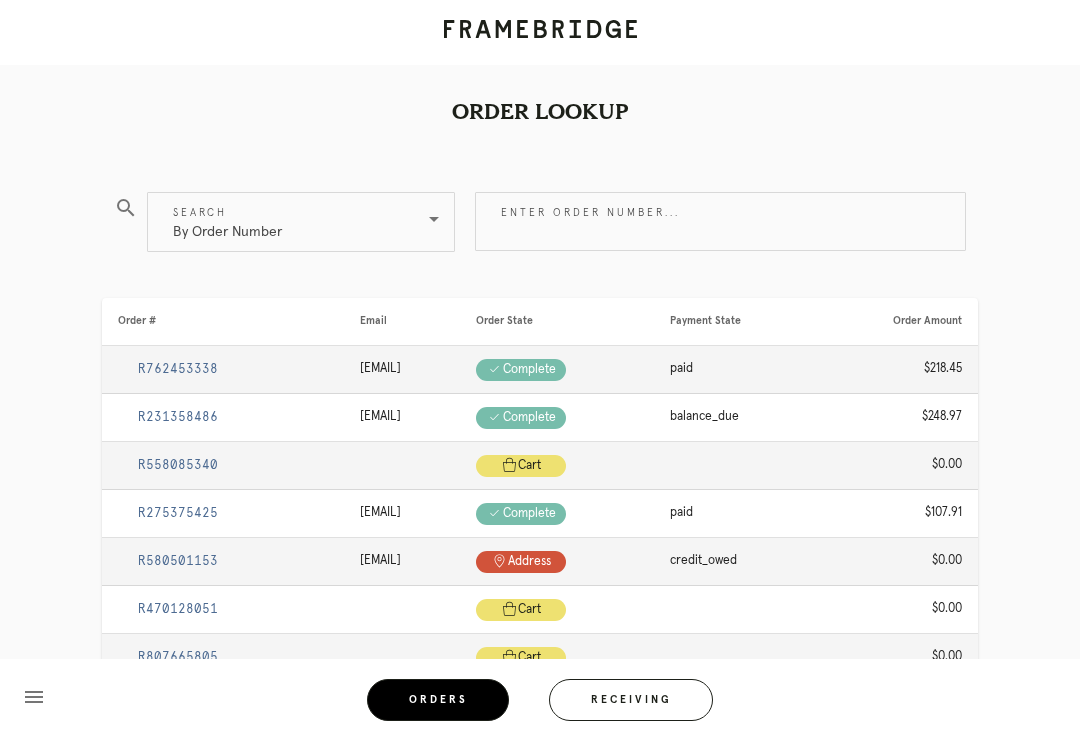 click on "Receiving" at bounding box center (631, 700) 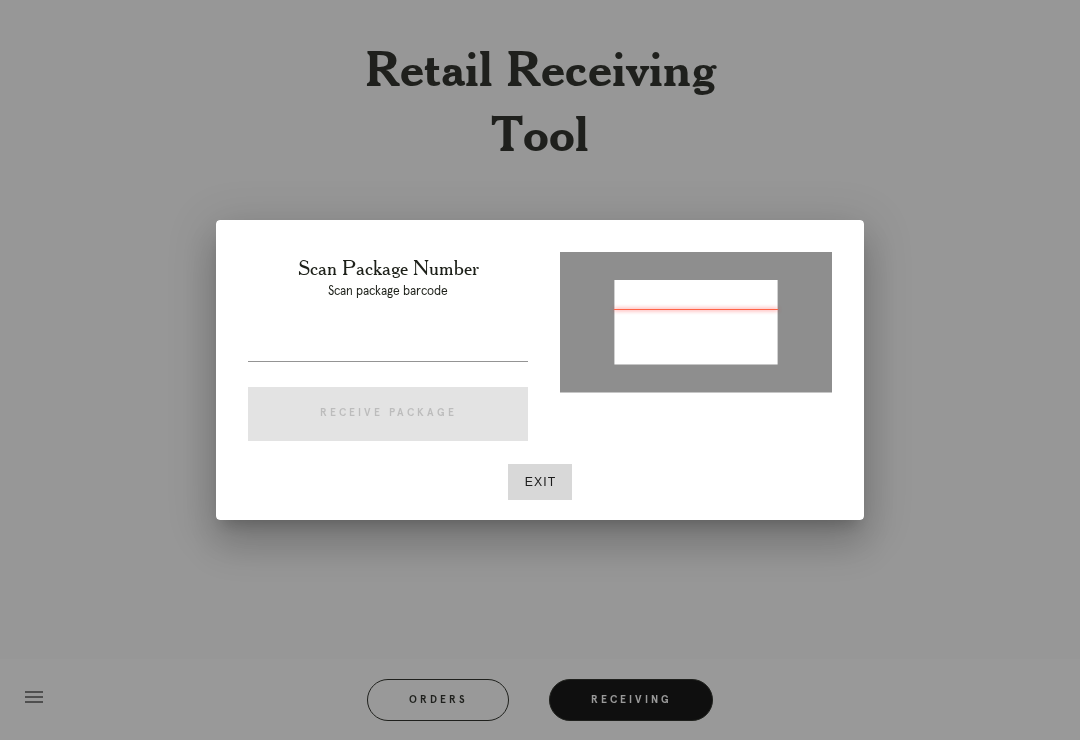 type on "P679855z5z85zy75" 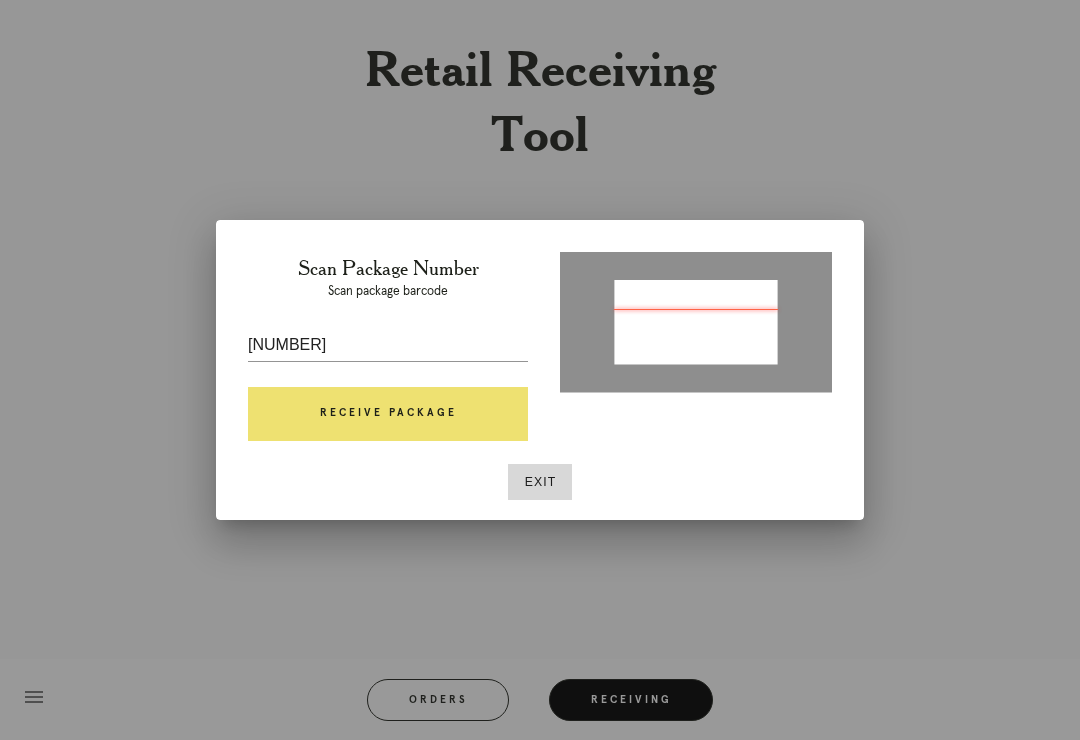 click on "Receive Package" at bounding box center (388, 414) 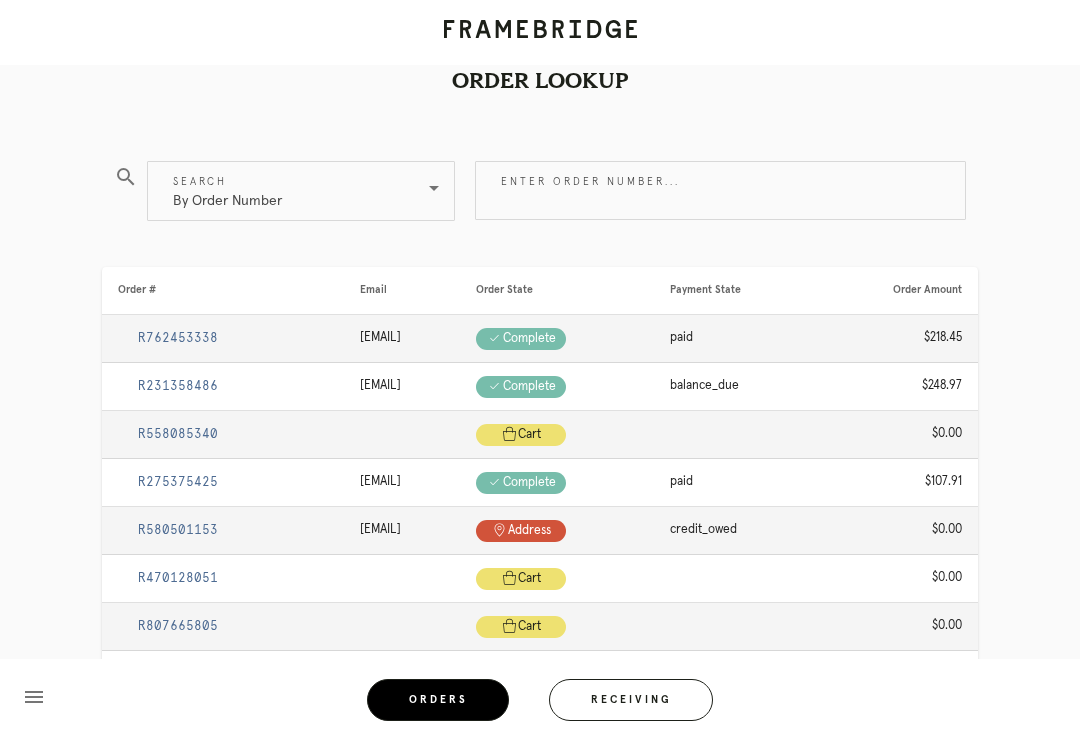 click on "Receiving" at bounding box center (631, 700) 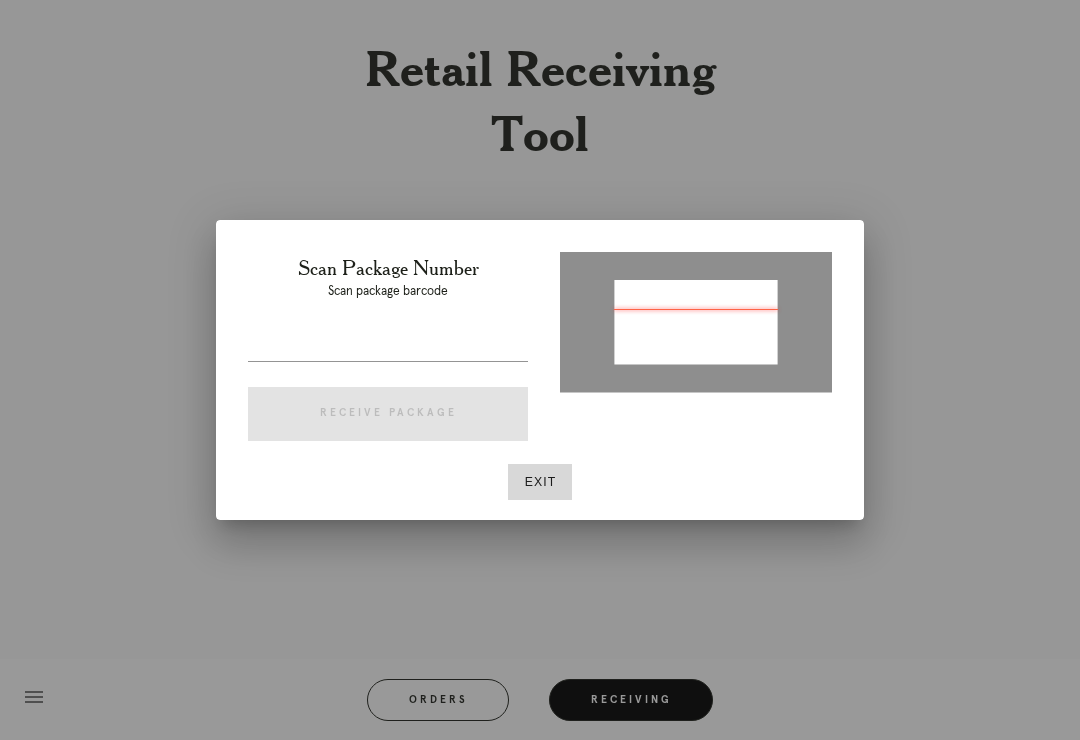 type on "P679855262852475" 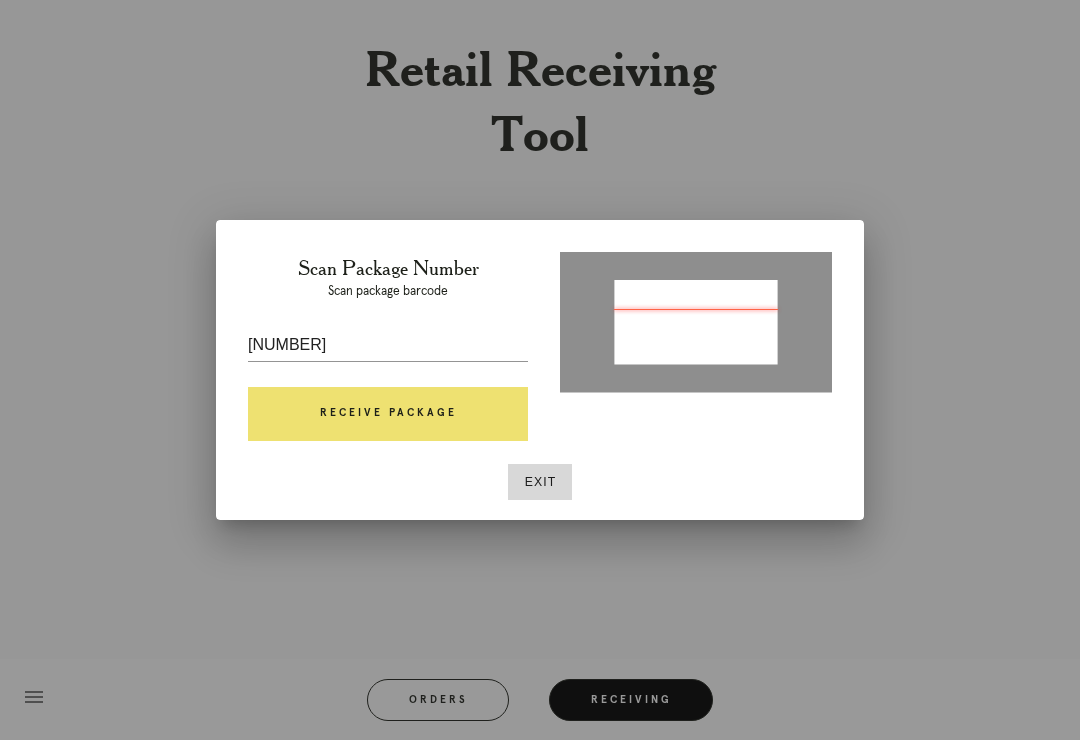 click on "Receive Package" at bounding box center (388, 414) 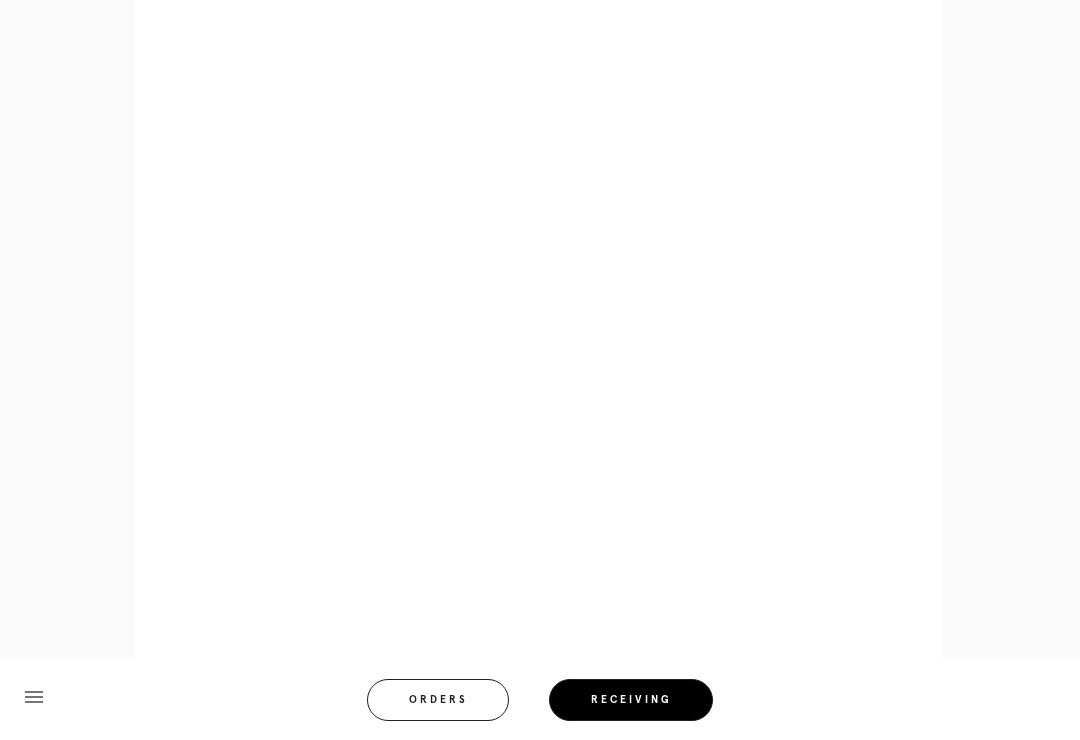 scroll, scrollTop: 858, scrollLeft: 0, axis: vertical 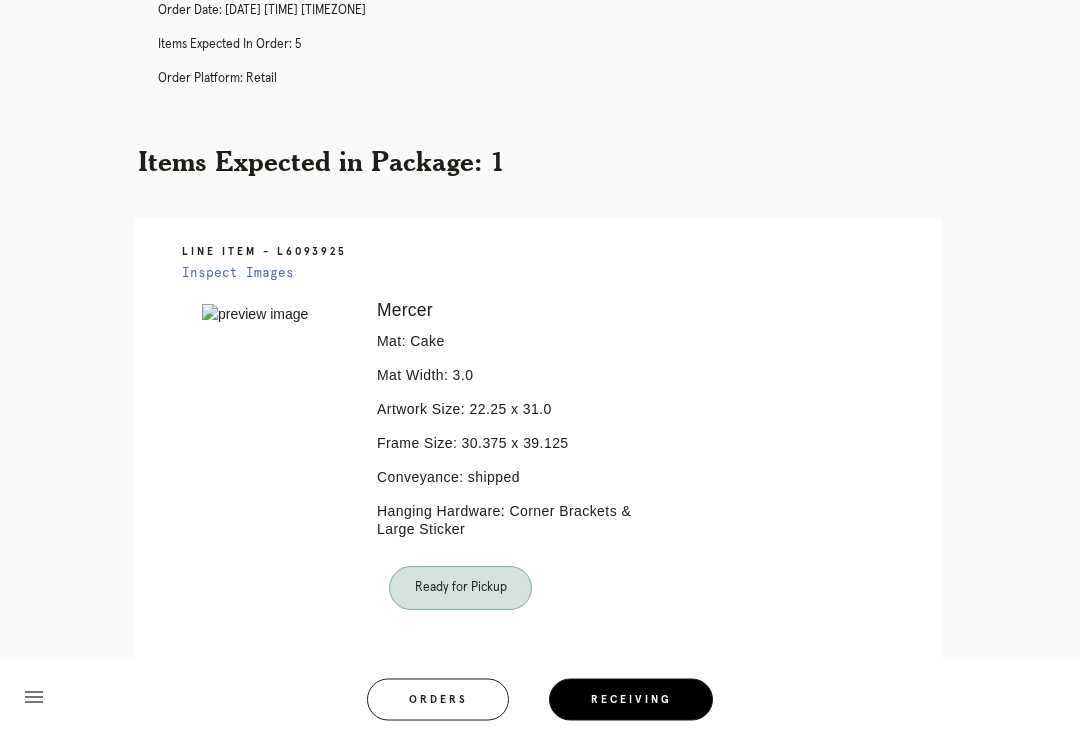 click on "Orders" at bounding box center [438, 700] 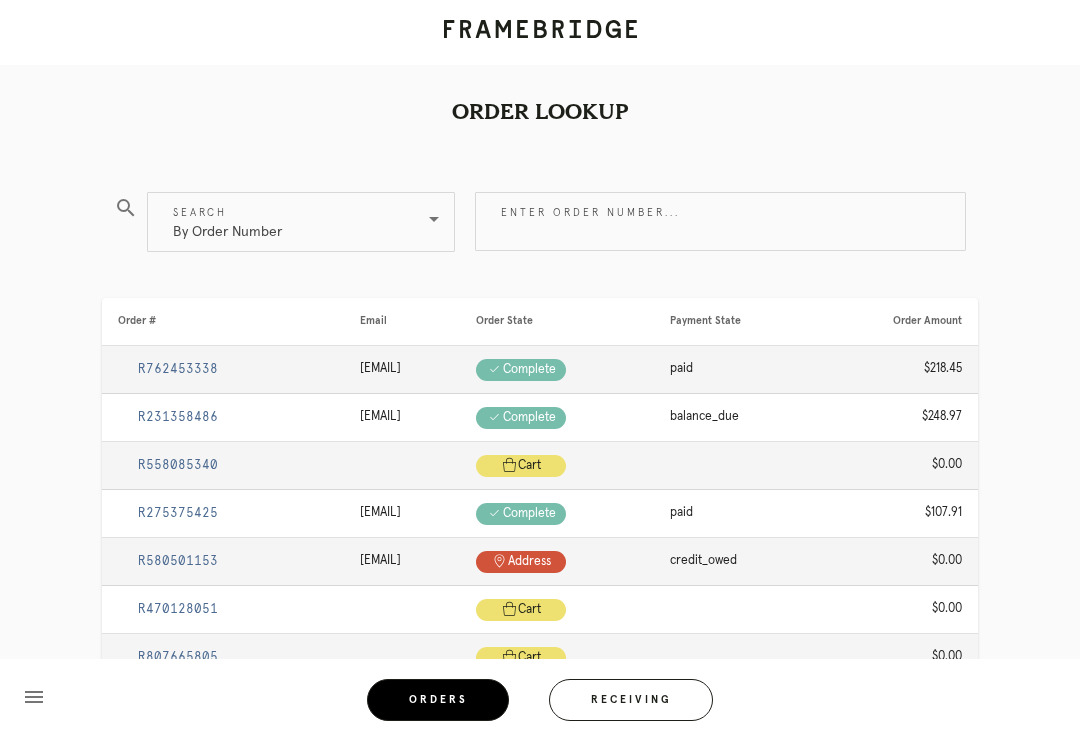 click on "Receiving" at bounding box center (631, 700) 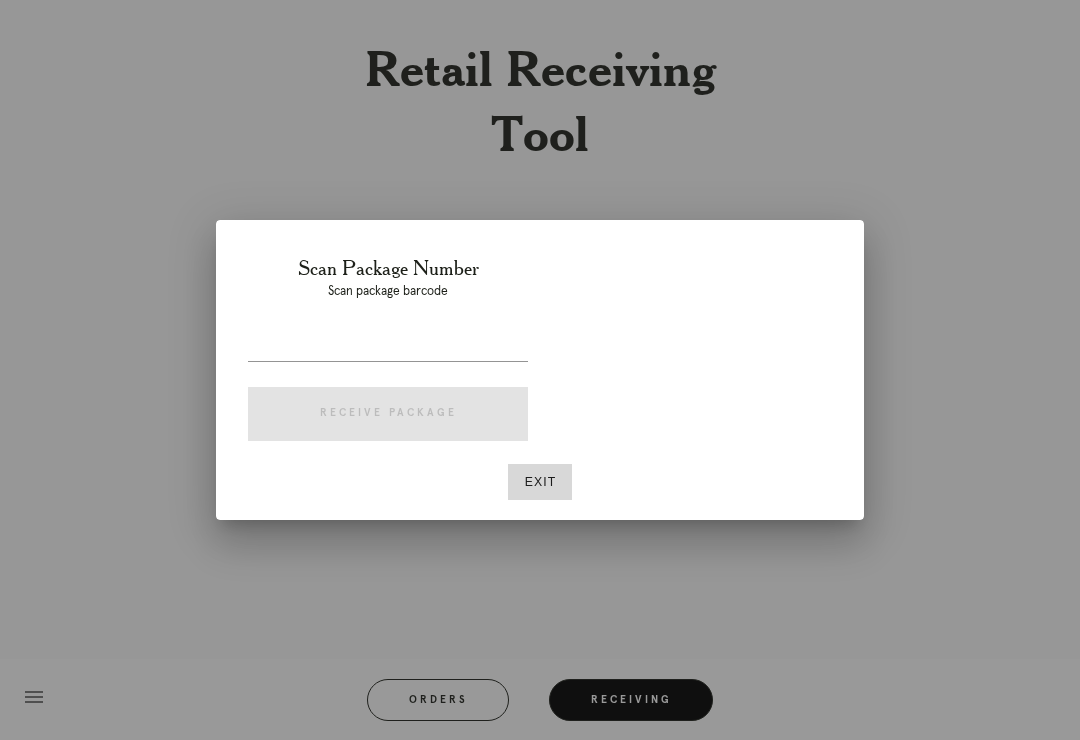 scroll, scrollTop: 31, scrollLeft: 0, axis: vertical 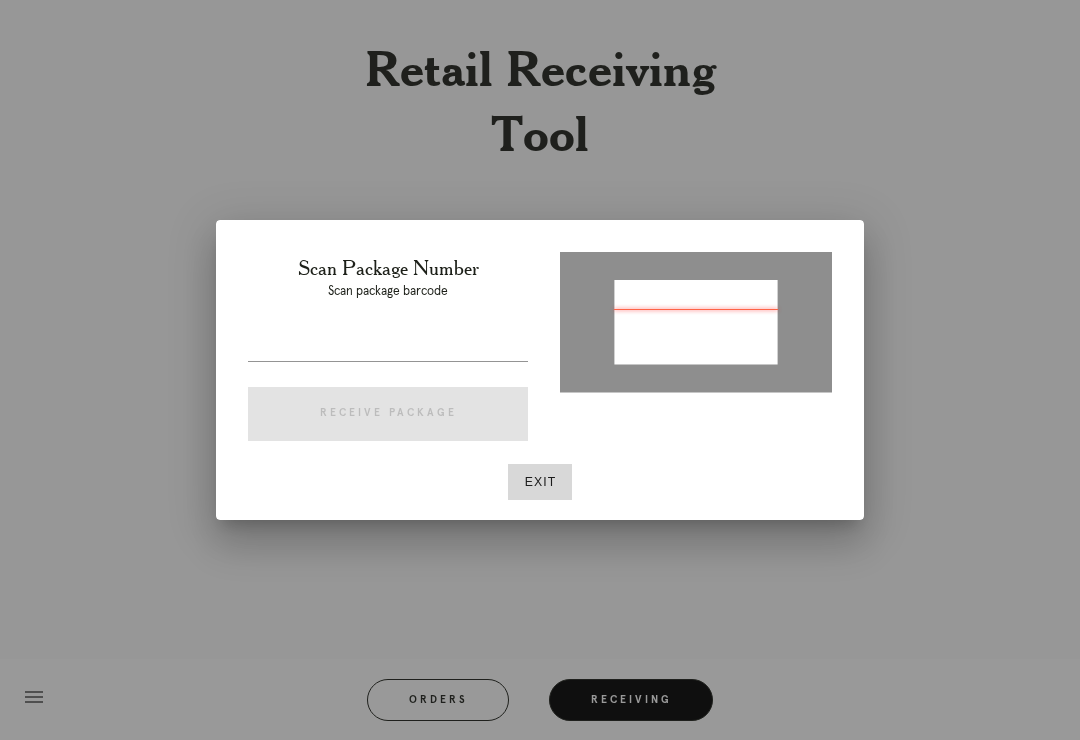 type on "P822115163956504" 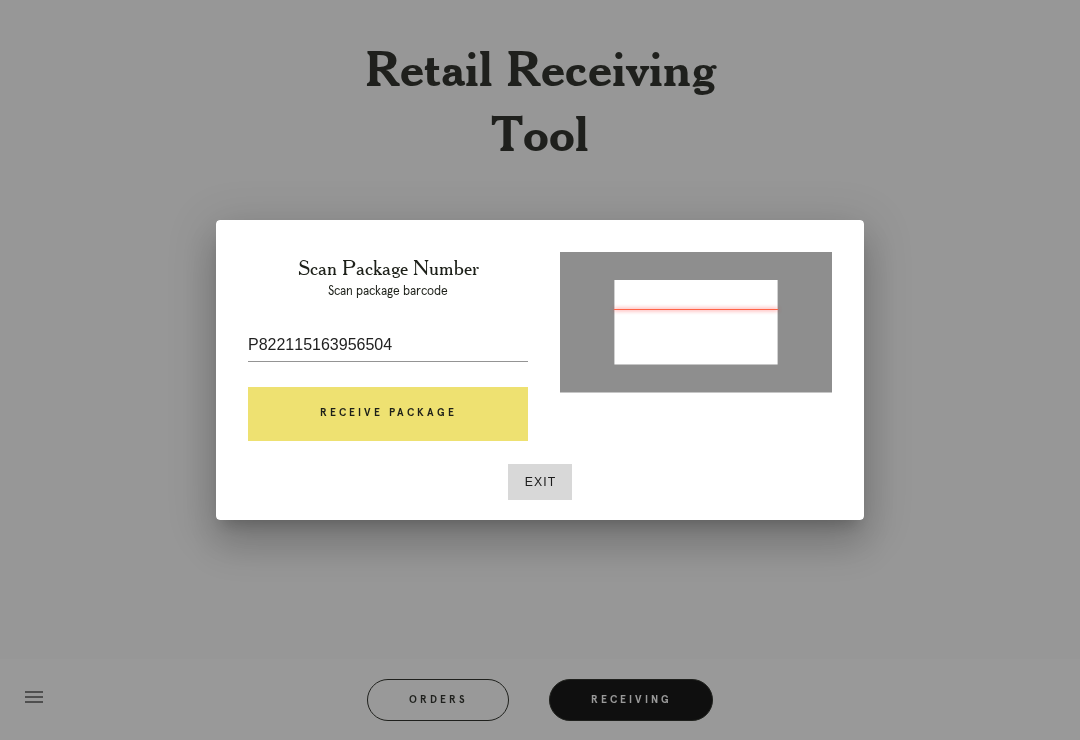 click on "Receive Package" at bounding box center (388, 414) 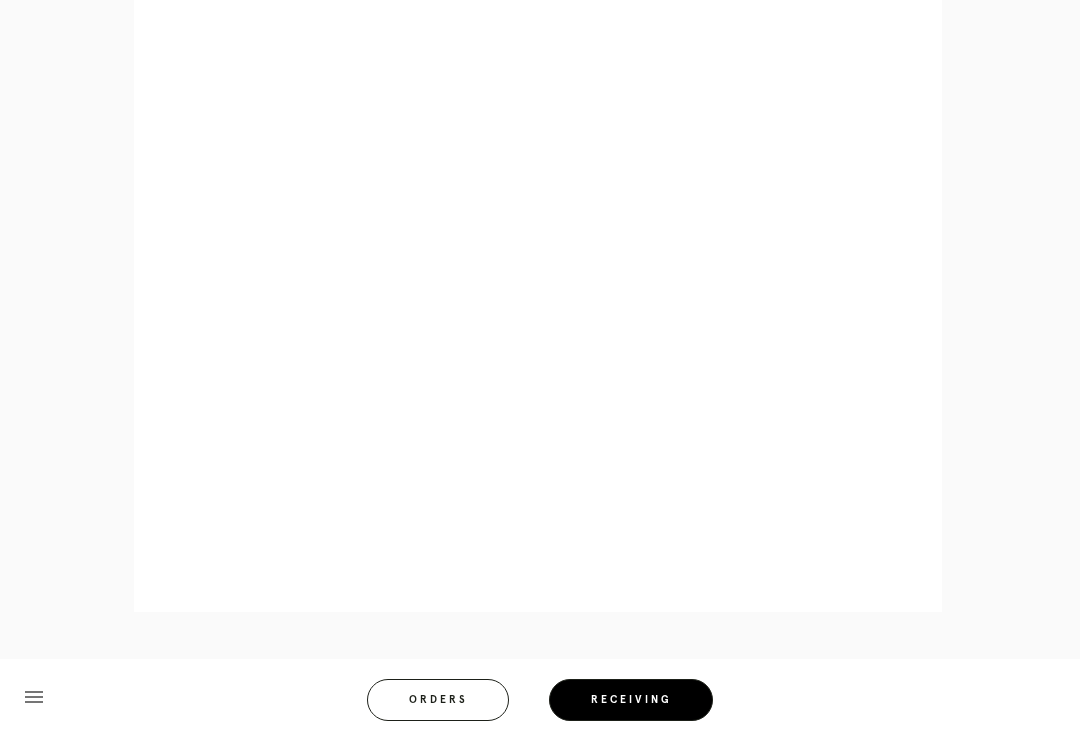 scroll, scrollTop: 858, scrollLeft: 0, axis: vertical 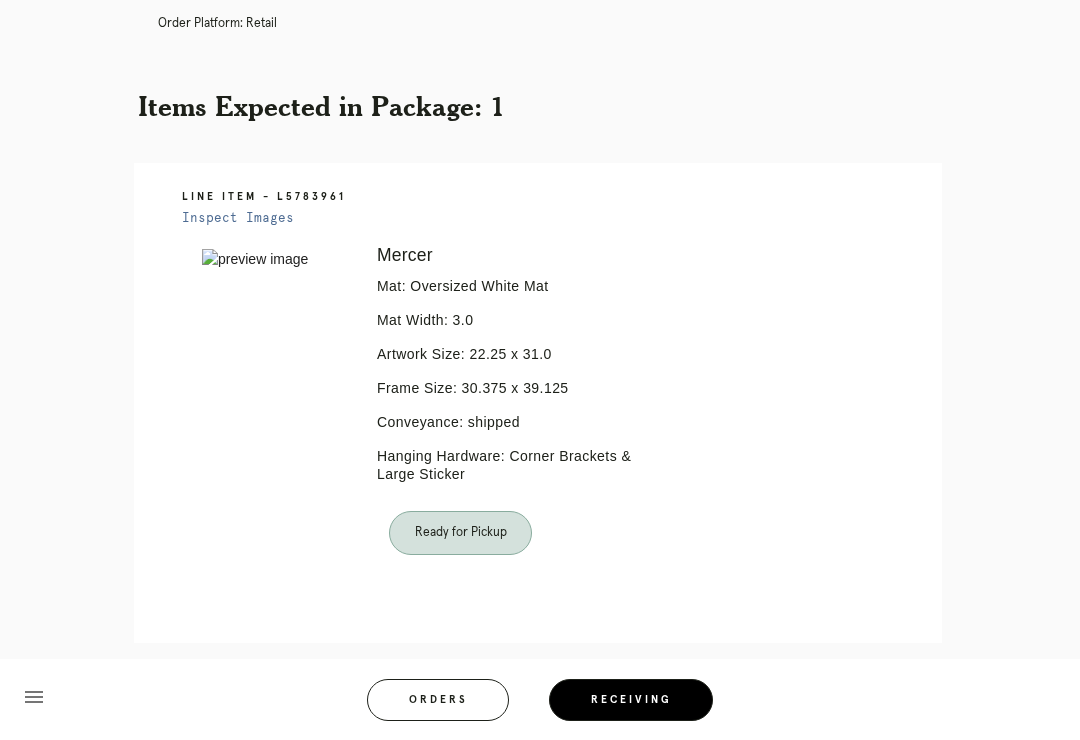 click on "Orders" at bounding box center (438, 700) 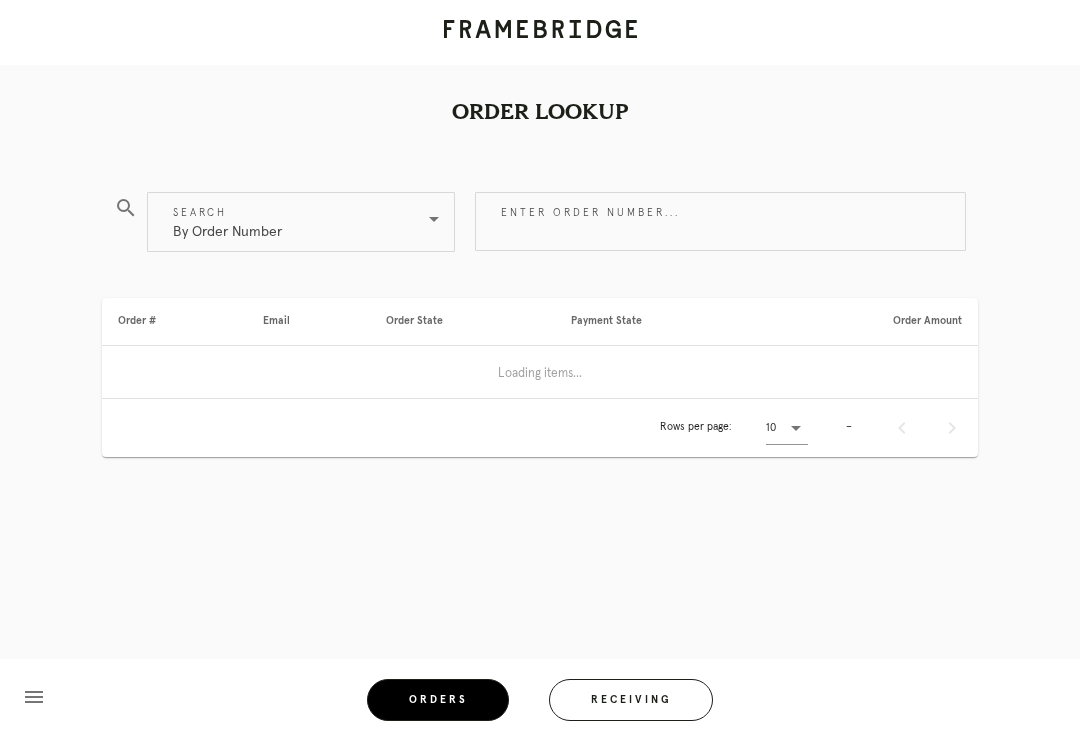 click on "Receiving" at bounding box center (631, 700) 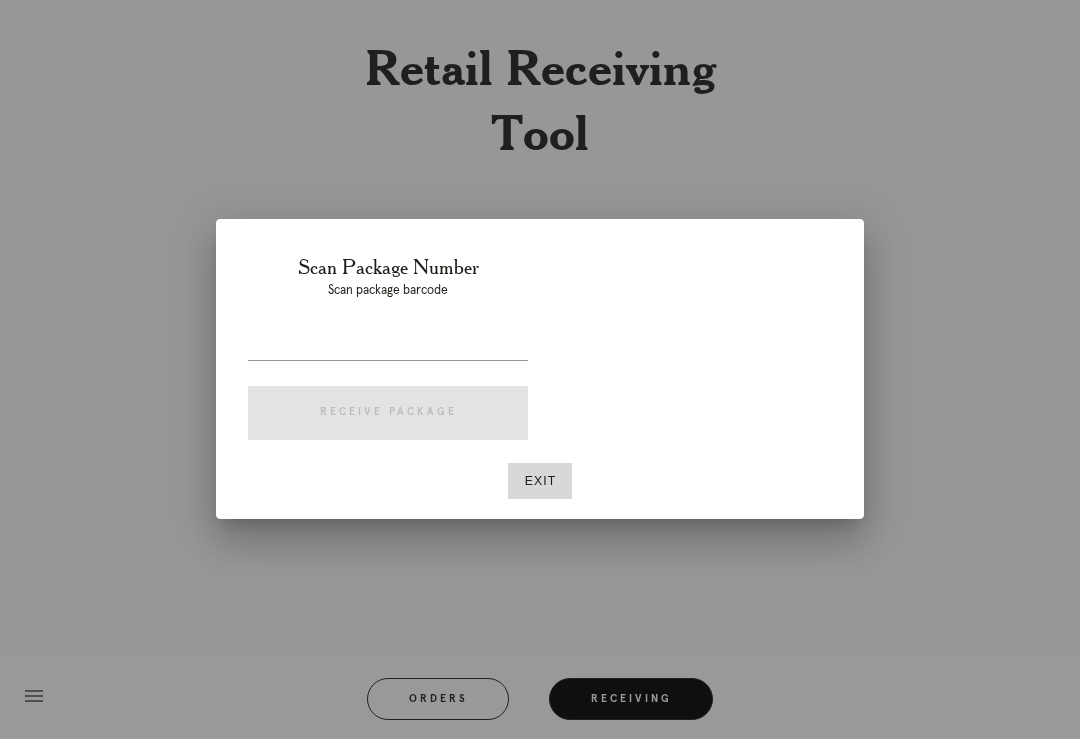scroll, scrollTop: 31, scrollLeft: 0, axis: vertical 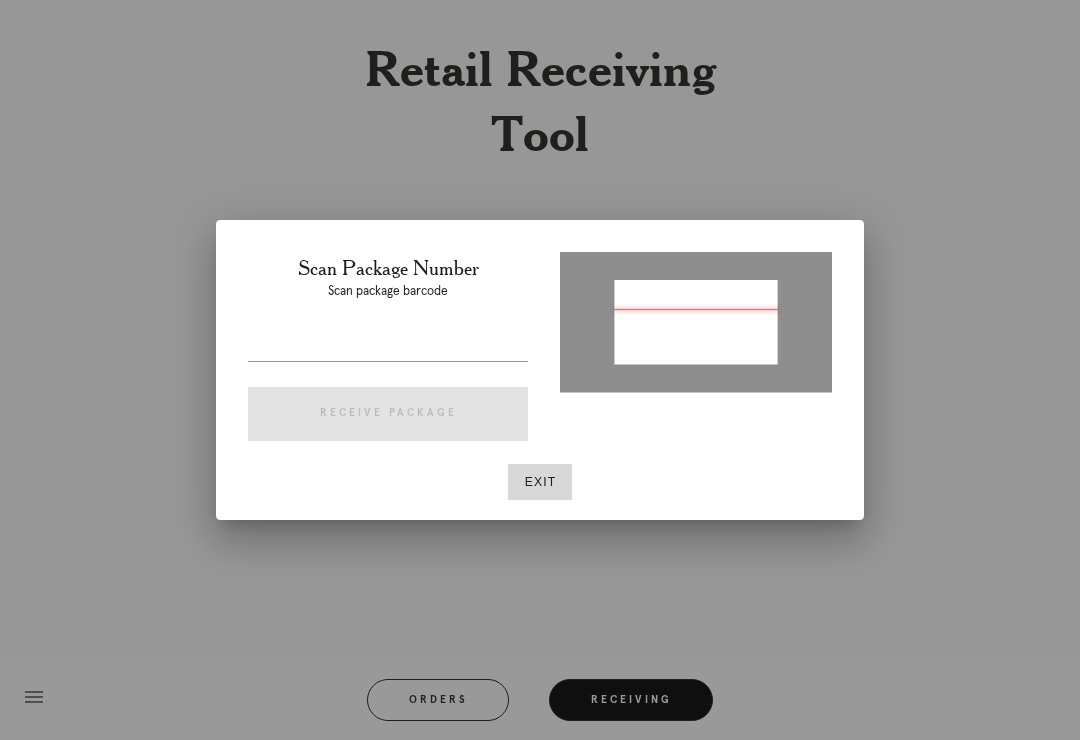 type on "[CREDIT CARD]" 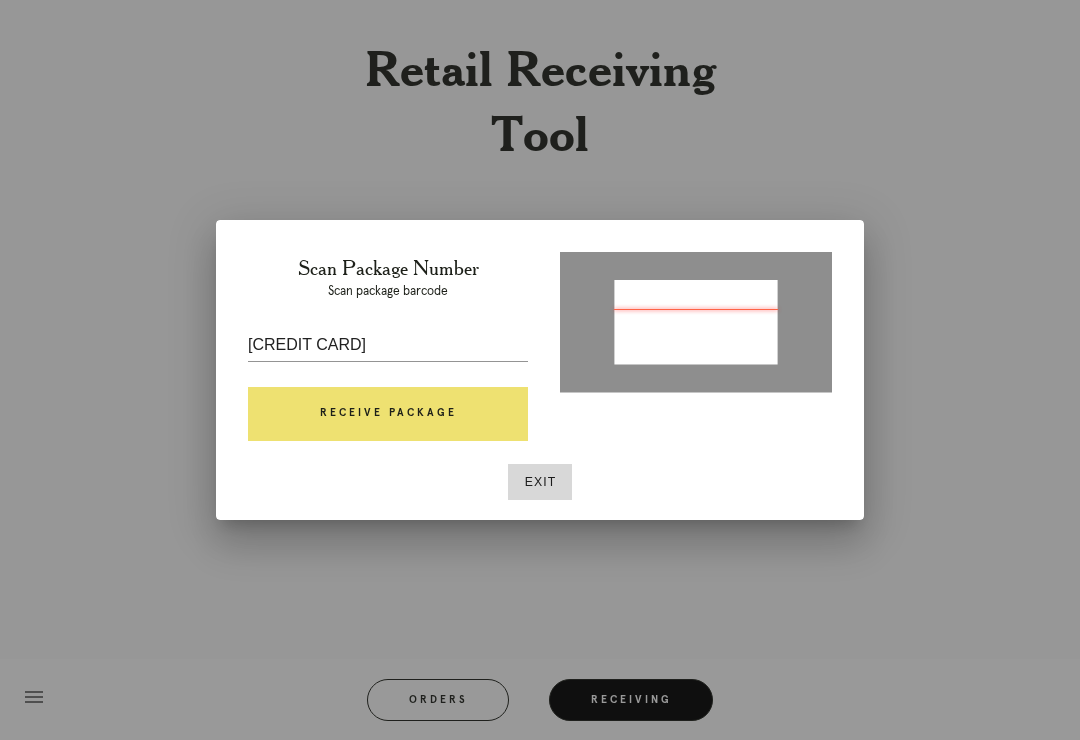 click on "Receive Package" at bounding box center (388, 414) 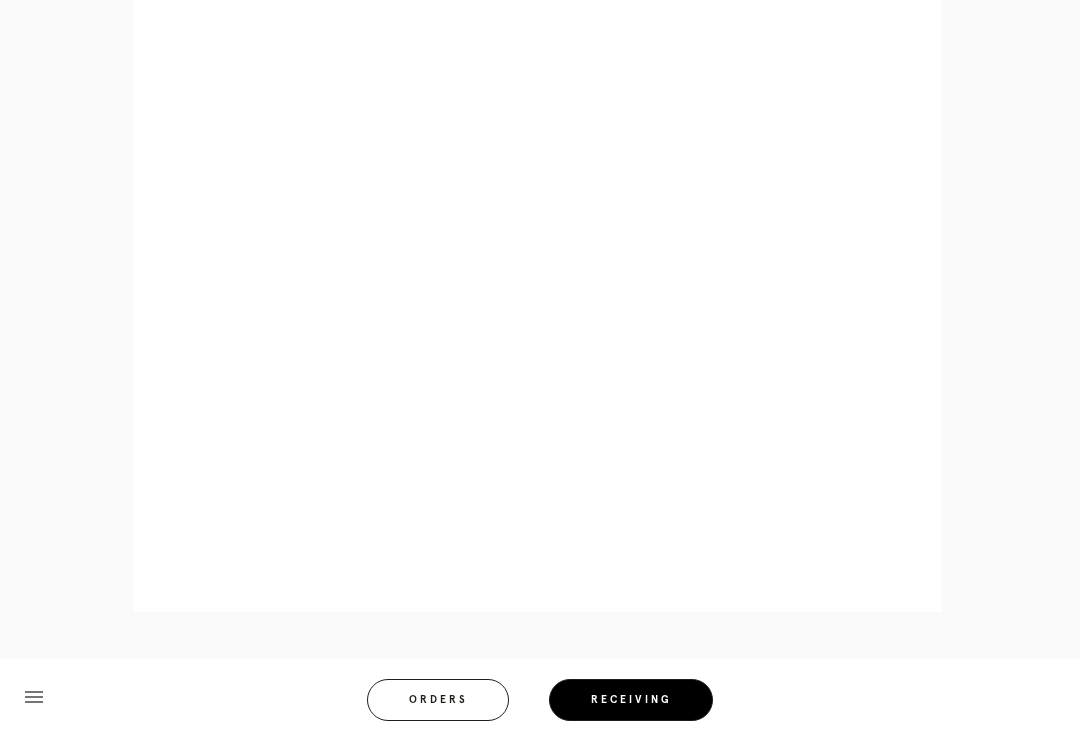 scroll, scrollTop: 858, scrollLeft: 0, axis: vertical 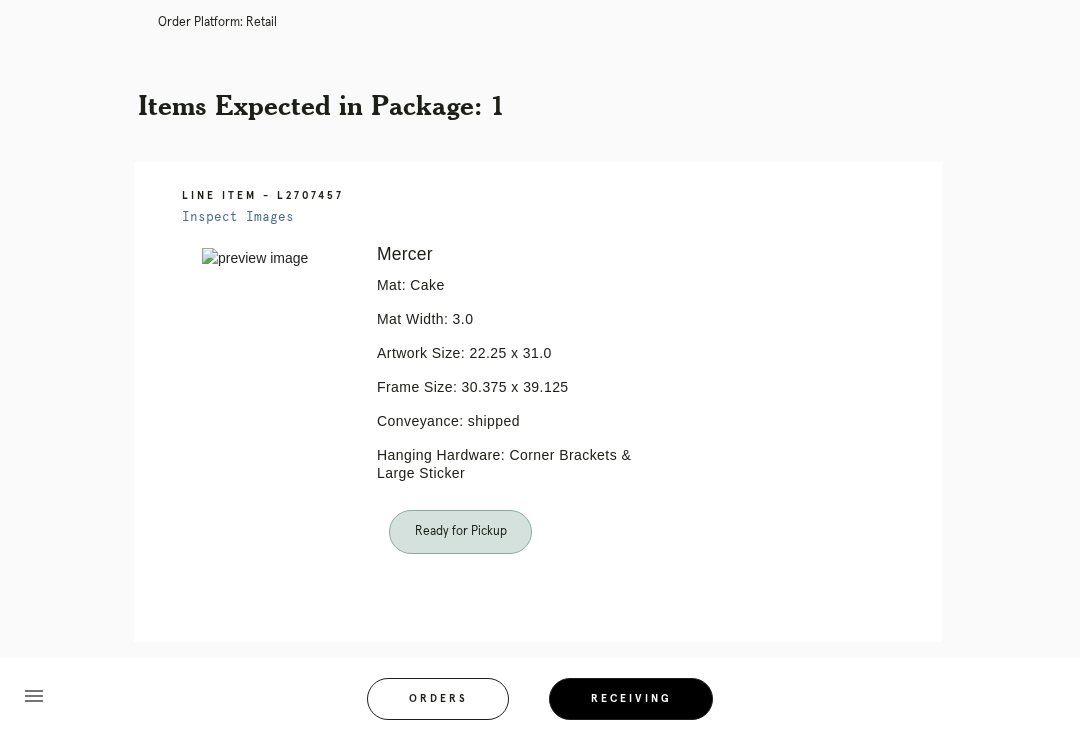 click on "Orders" at bounding box center [438, 700] 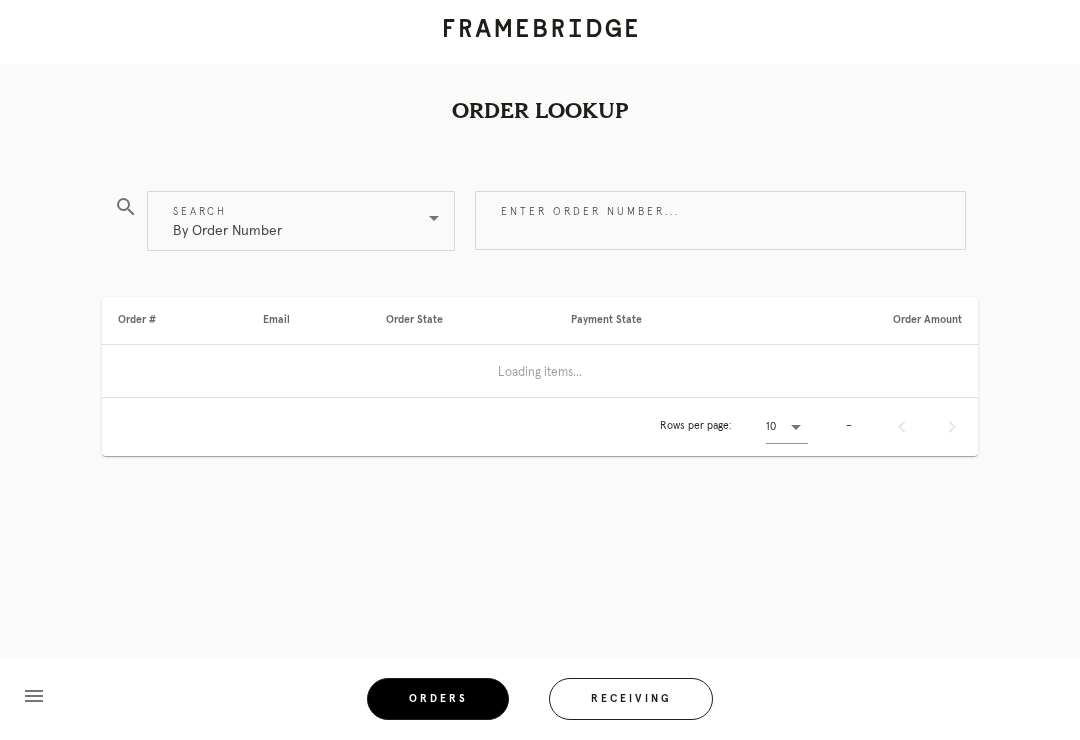 scroll, scrollTop: 0, scrollLeft: 0, axis: both 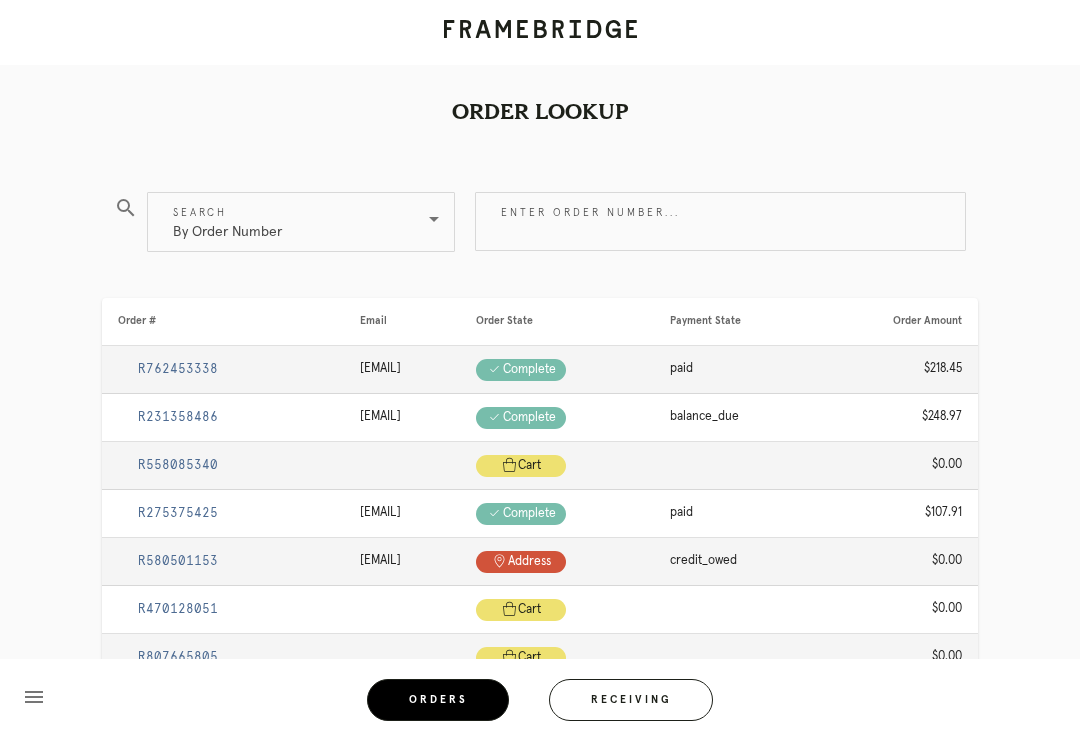 click on "Receiving" at bounding box center [631, 700] 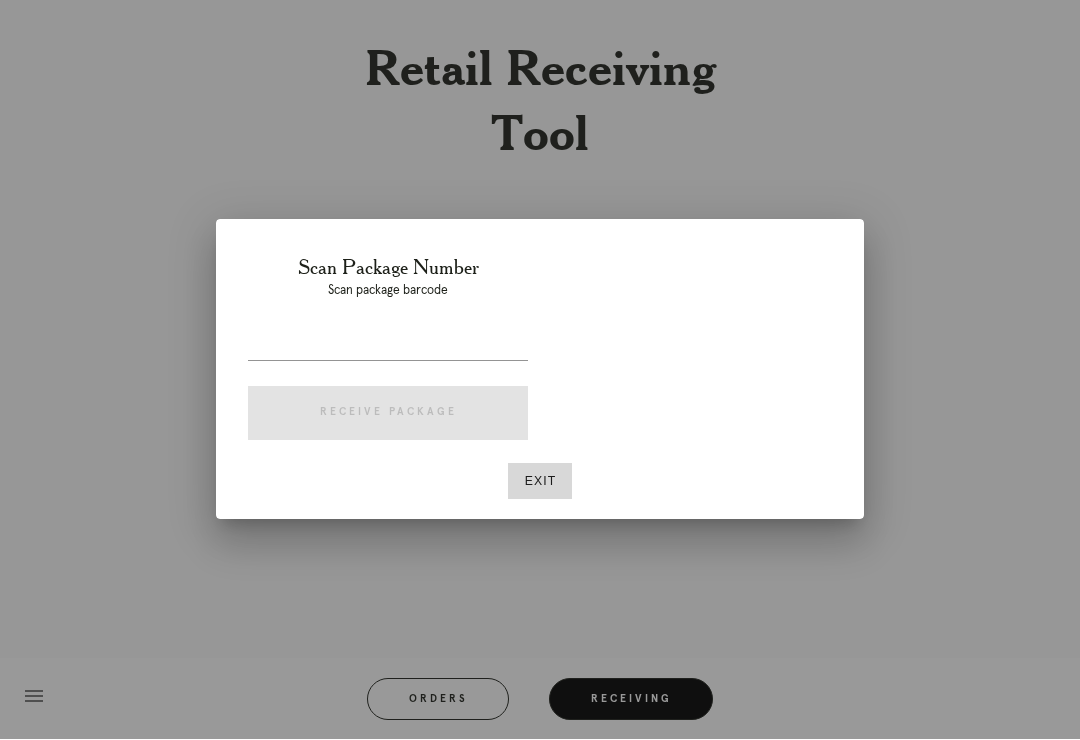 scroll, scrollTop: 31, scrollLeft: 0, axis: vertical 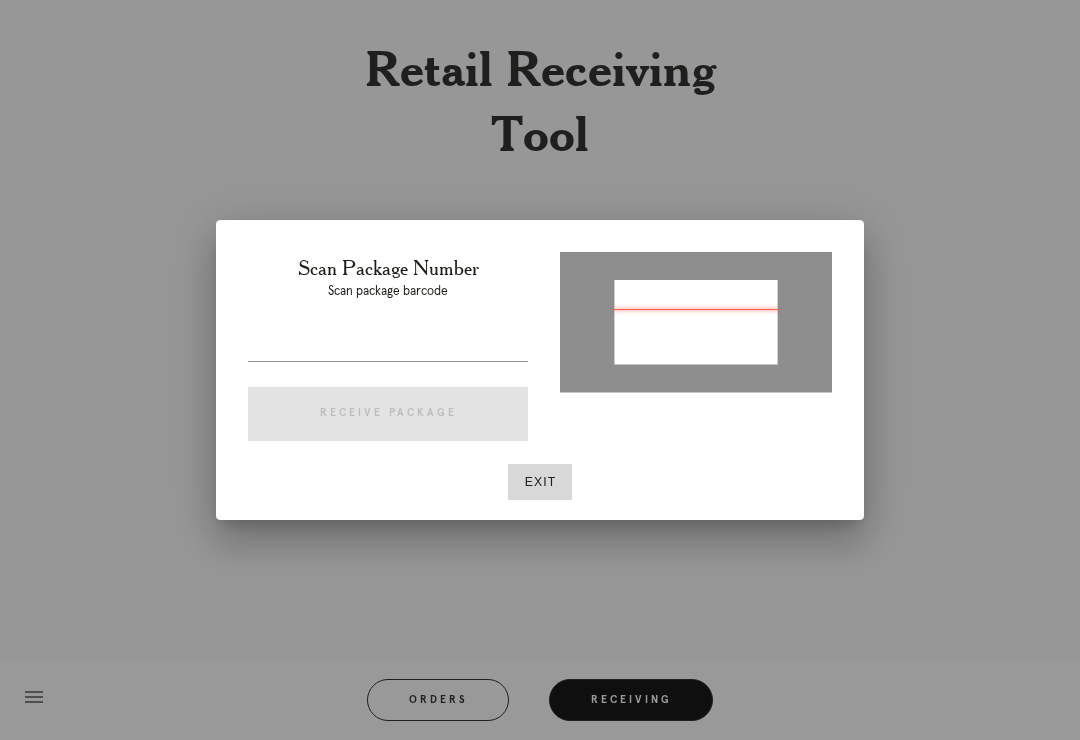 type on "P174/1581/7270/0" 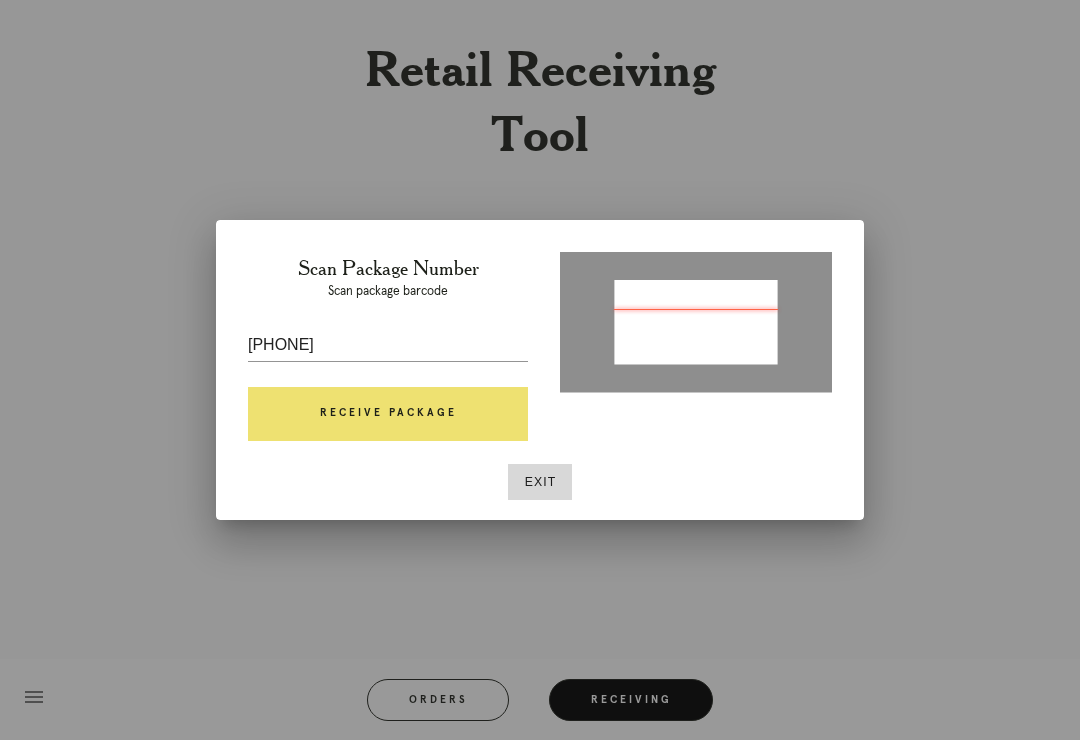 click on "Receive Package" at bounding box center (388, 414) 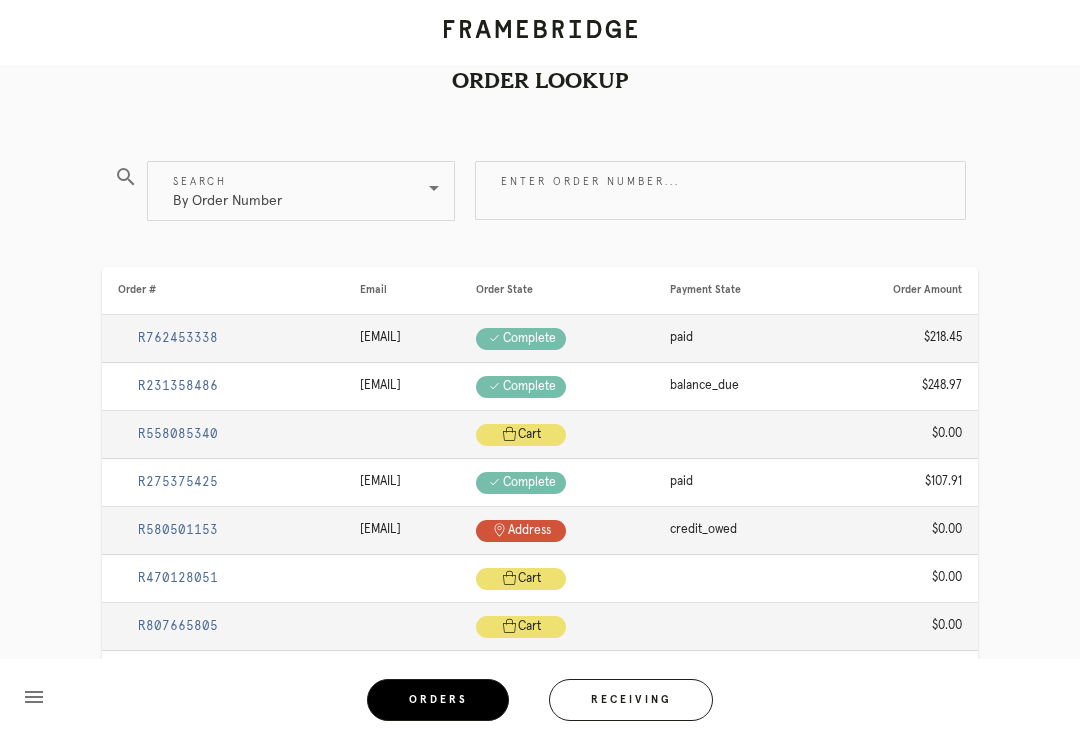 click on "Receiving" at bounding box center (631, 700) 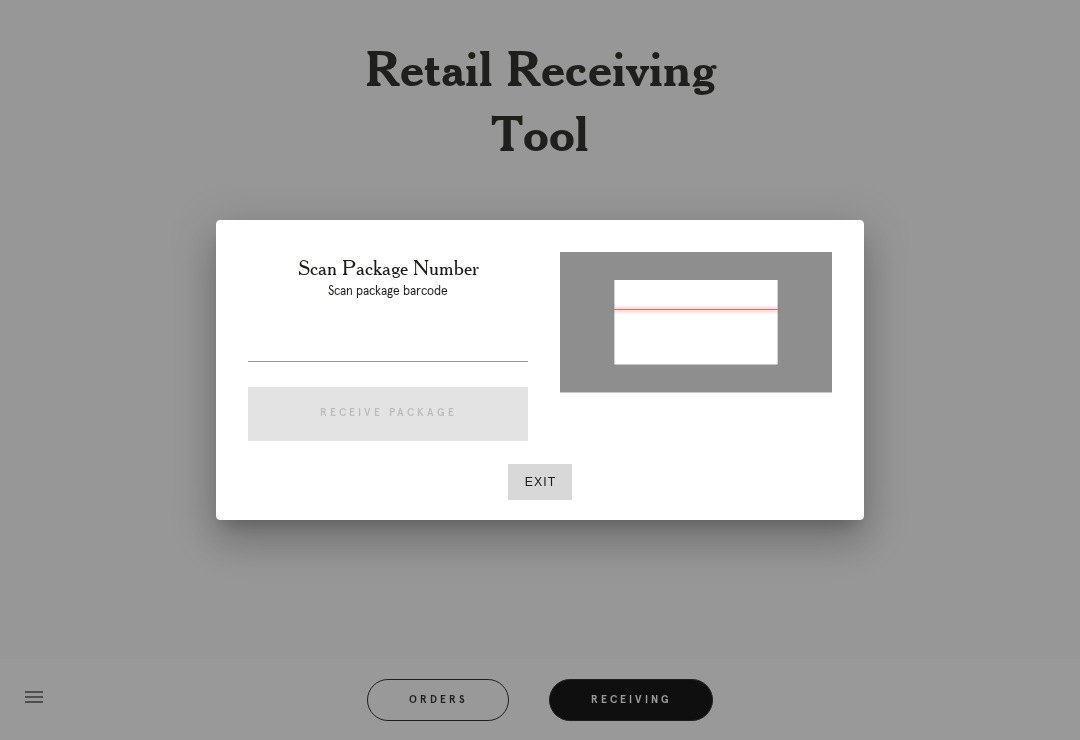 type on "P174115810727056" 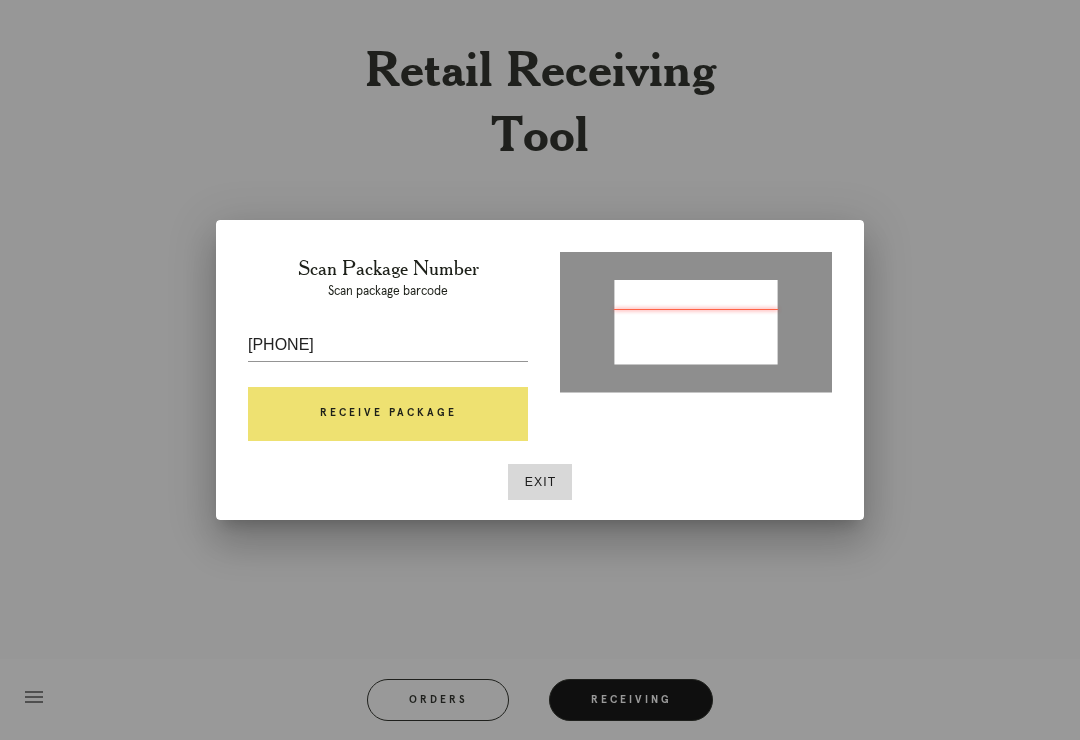 click on "Receive Package" at bounding box center (388, 414) 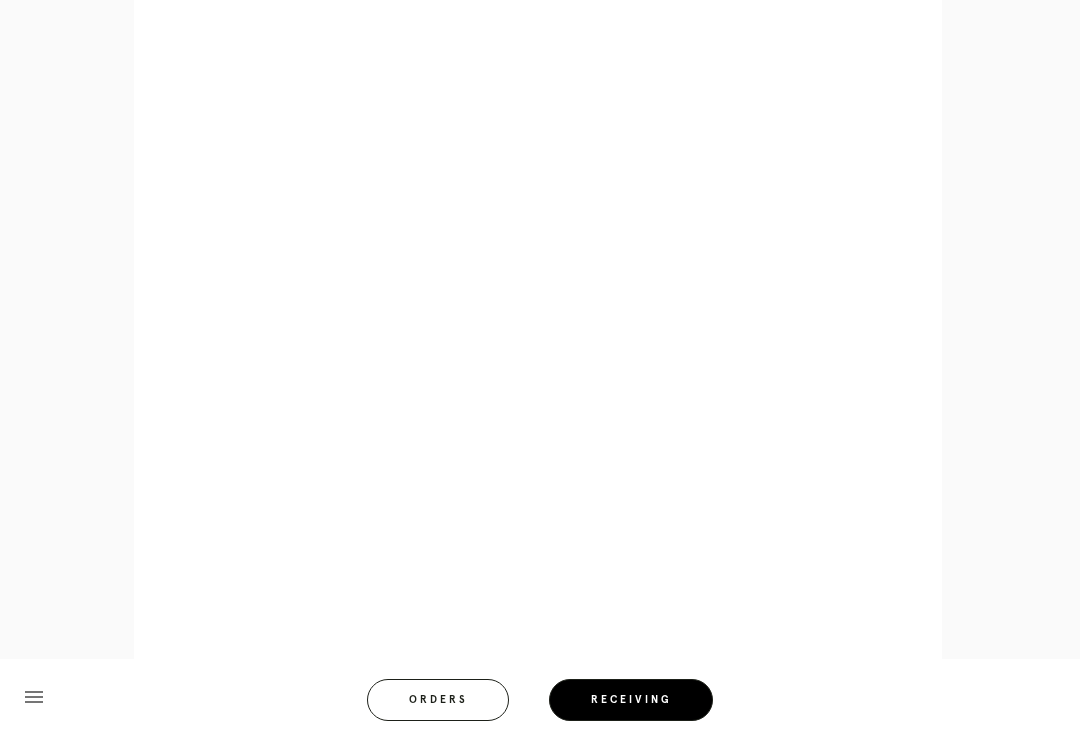 scroll, scrollTop: 858, scrollLeft: 0, axis: vertical 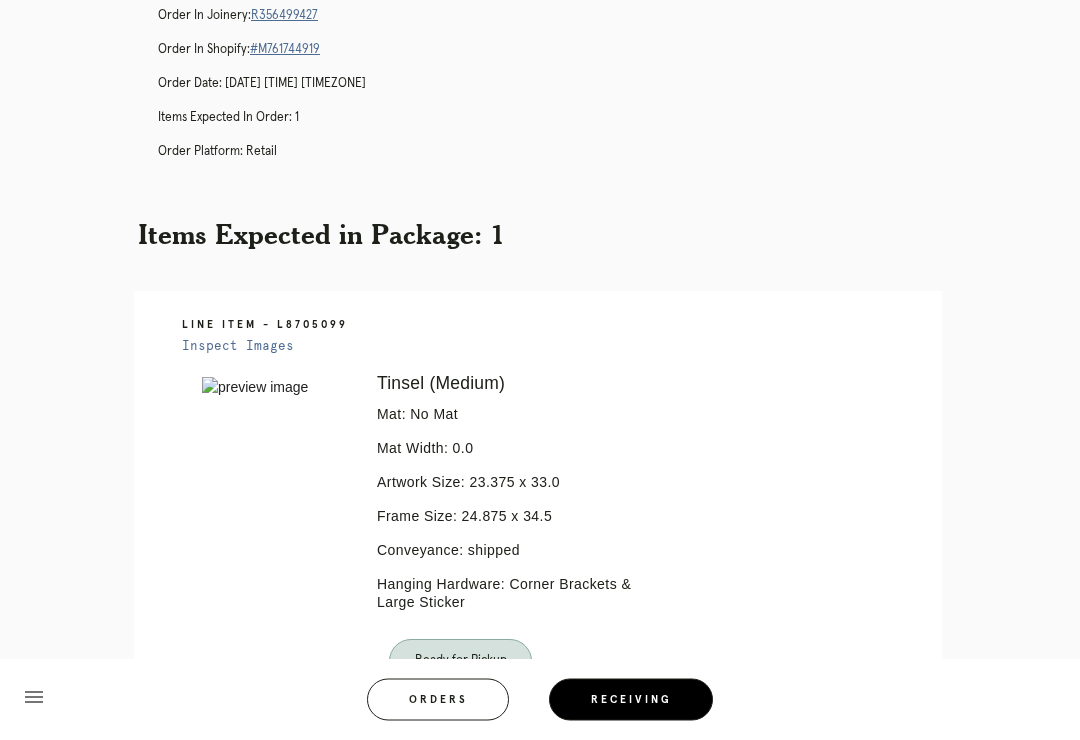 click on "Orders" at bounding box center (438, 700) 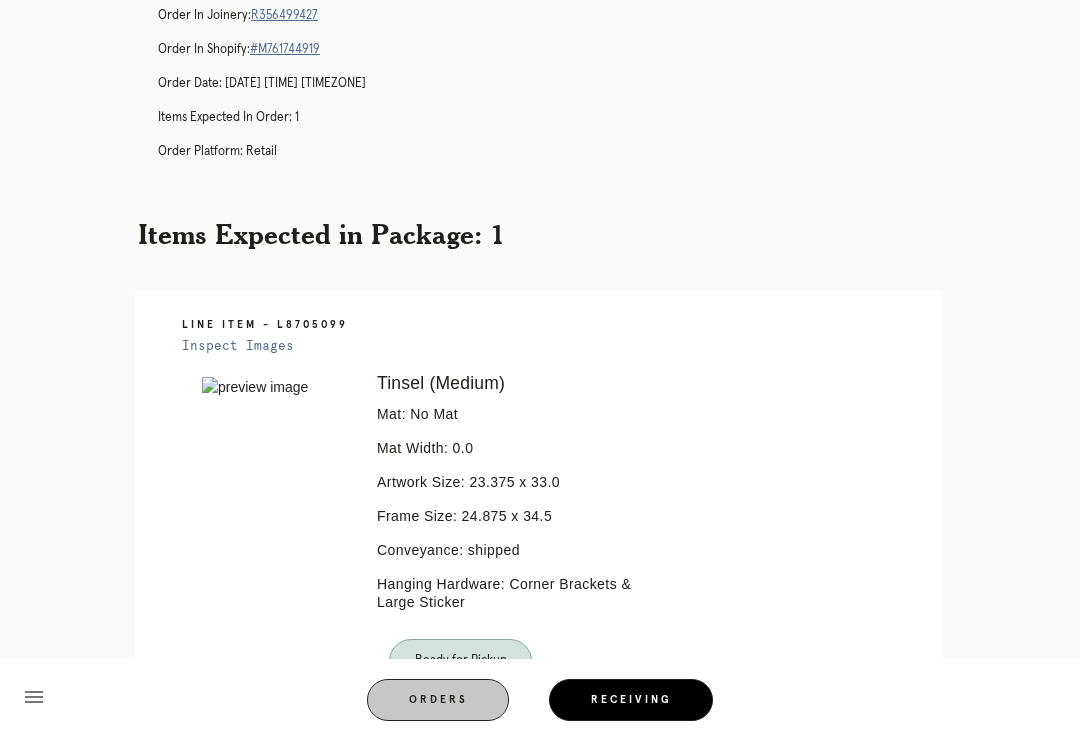 scroll, scrollTop: 0, scrollLeft: 0, axis: both 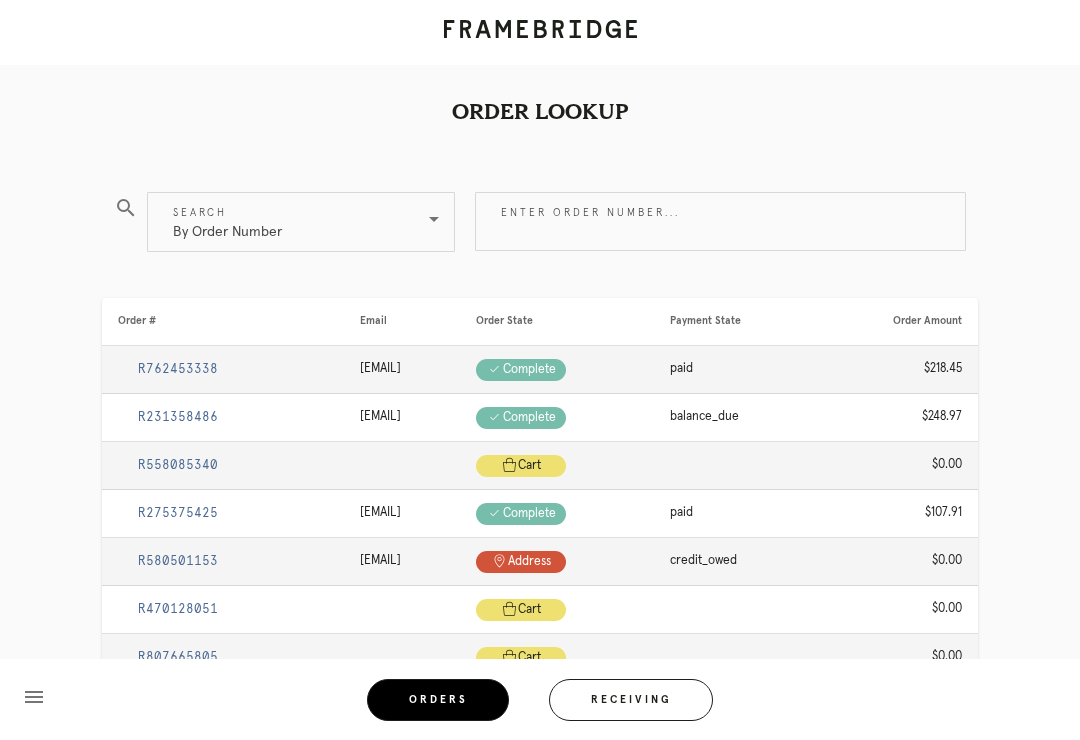 click on "Receiving" at bounding box center (631, 700) 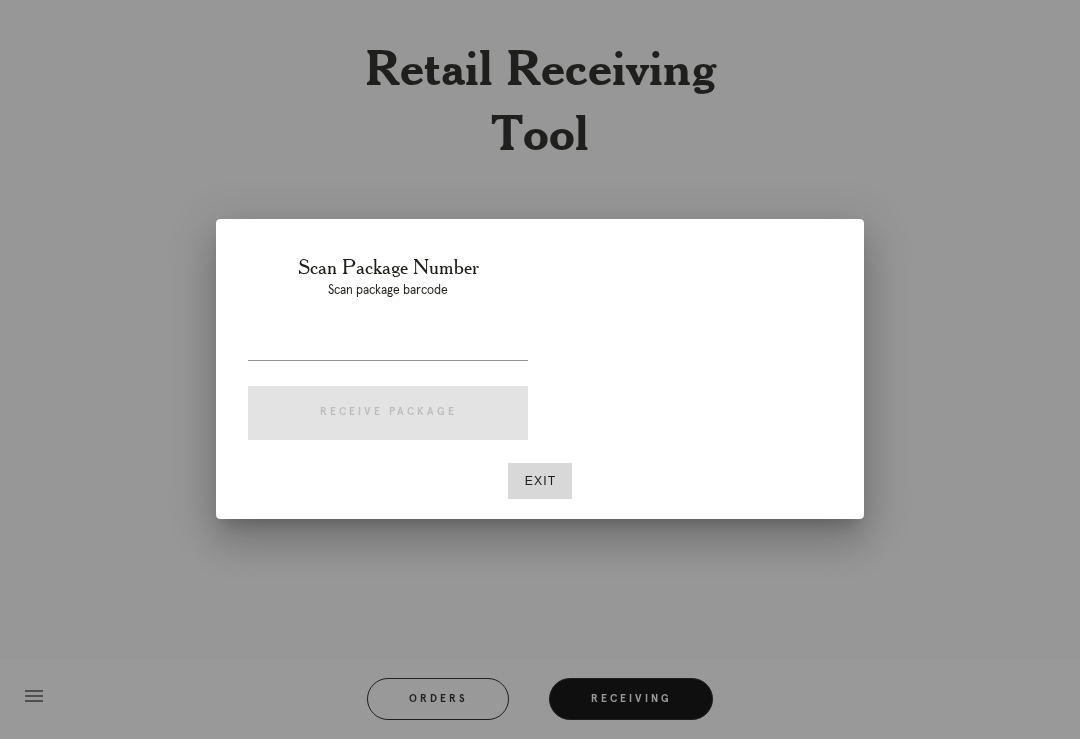 scroll, scrollTop: 31, scrollLeft: 0, axis: vertical 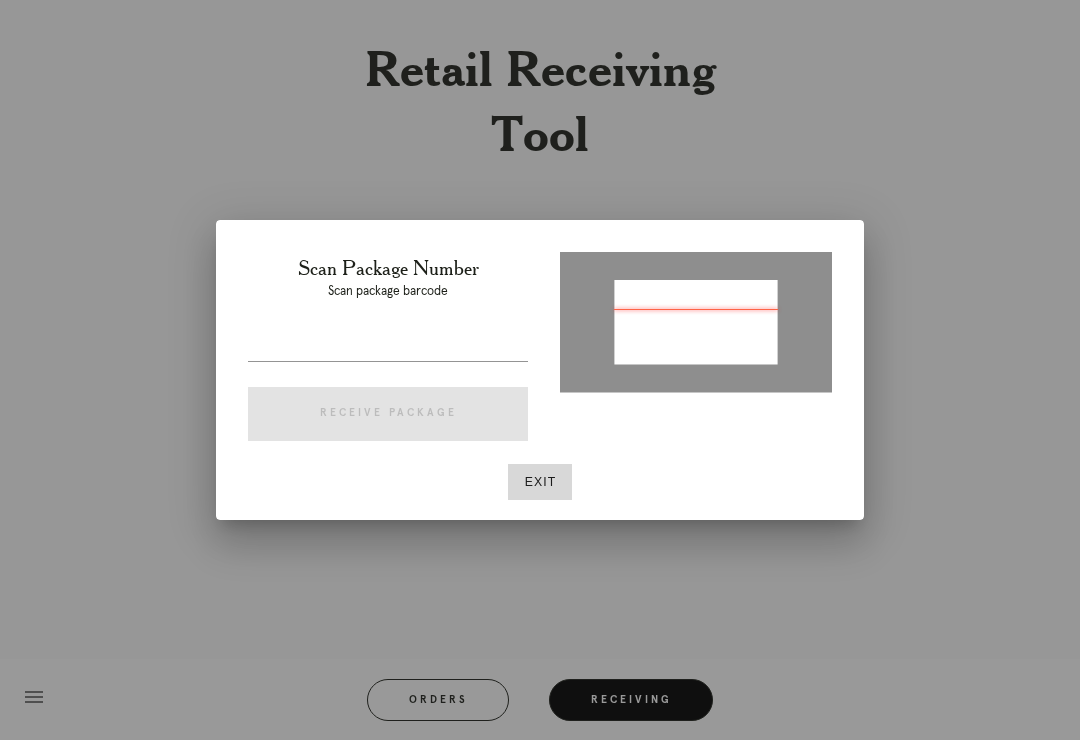 type on "P187551857906261" 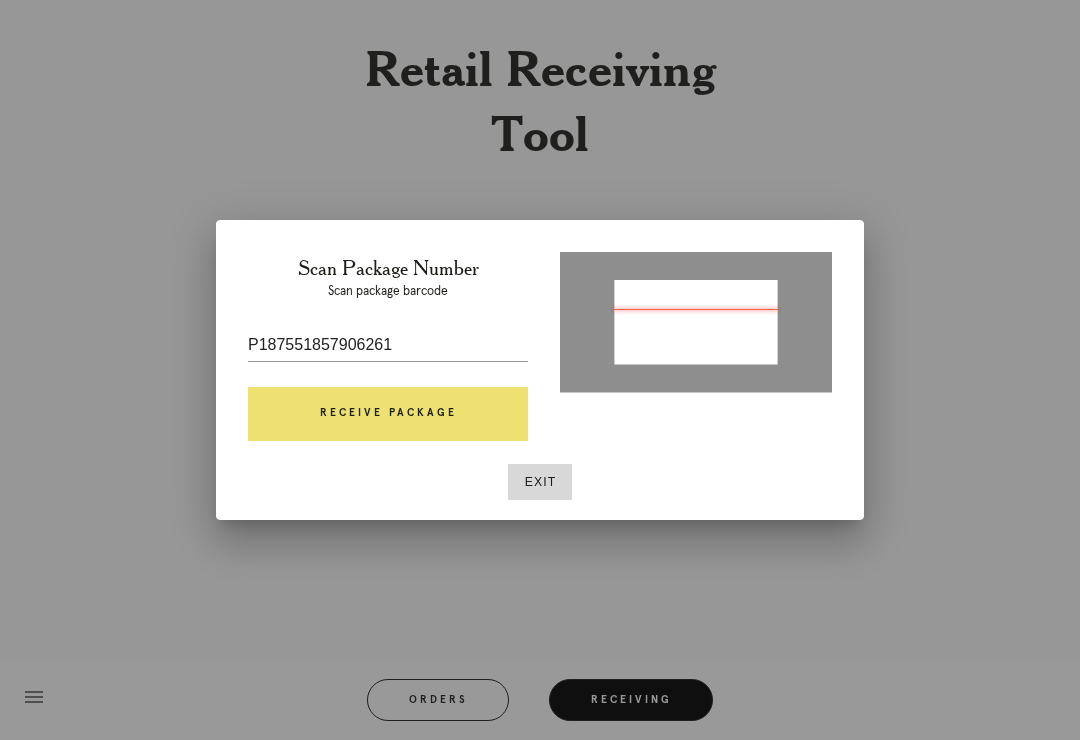 click on "Receive Package" at bounding box center (388, 414) 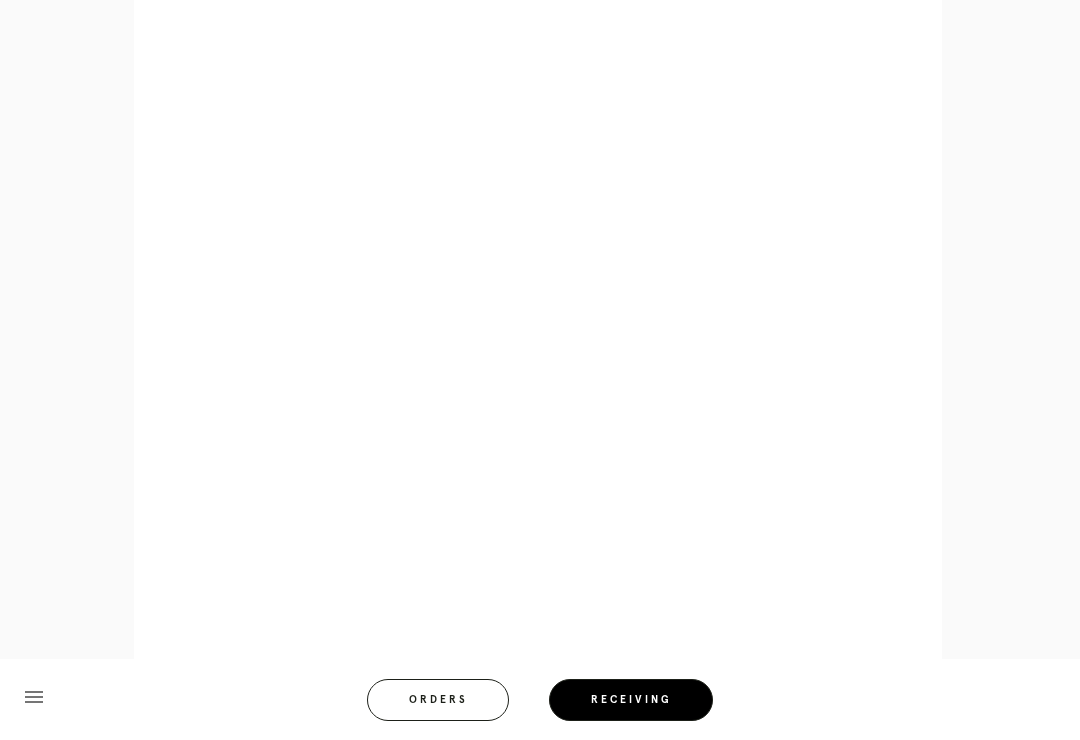 scroll, scrollTop: 1079, scrollLeft: 0, axis: vertical 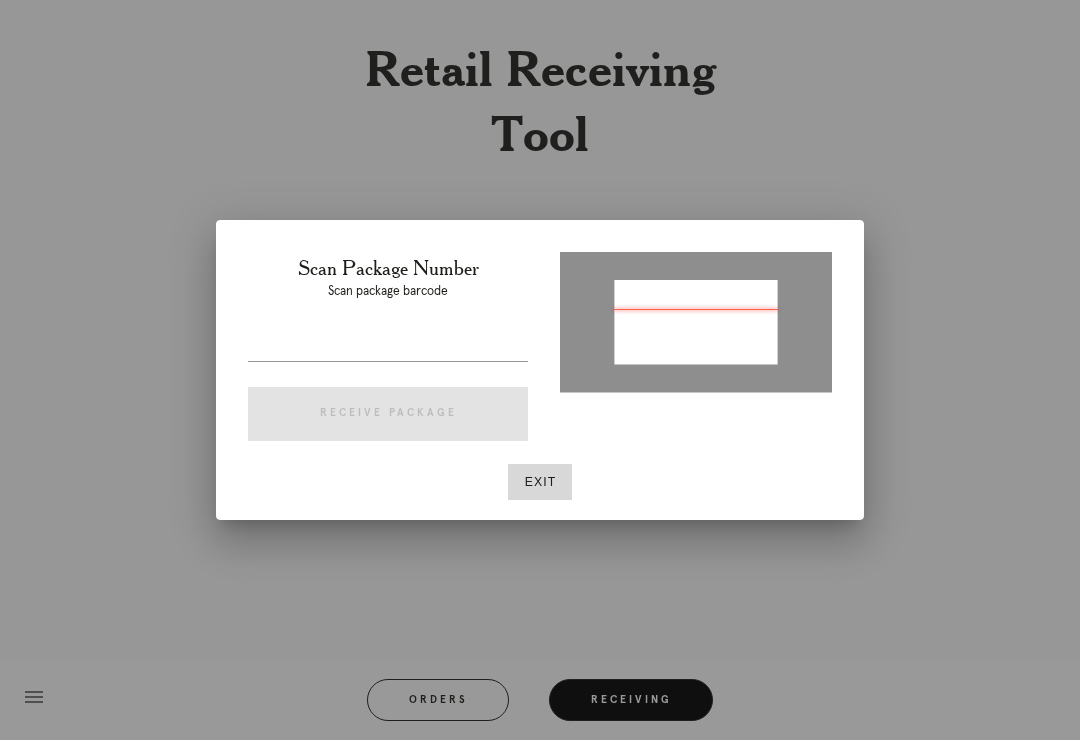 click at bounding box center [540, 370] 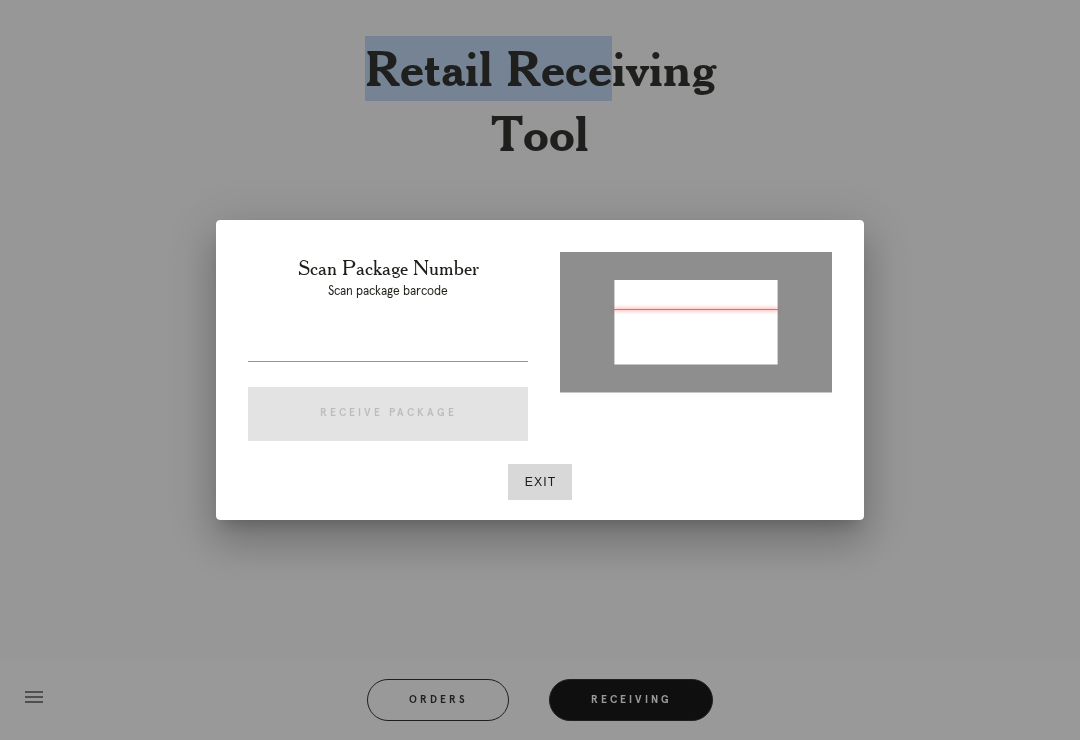 type on "P187551857906261" 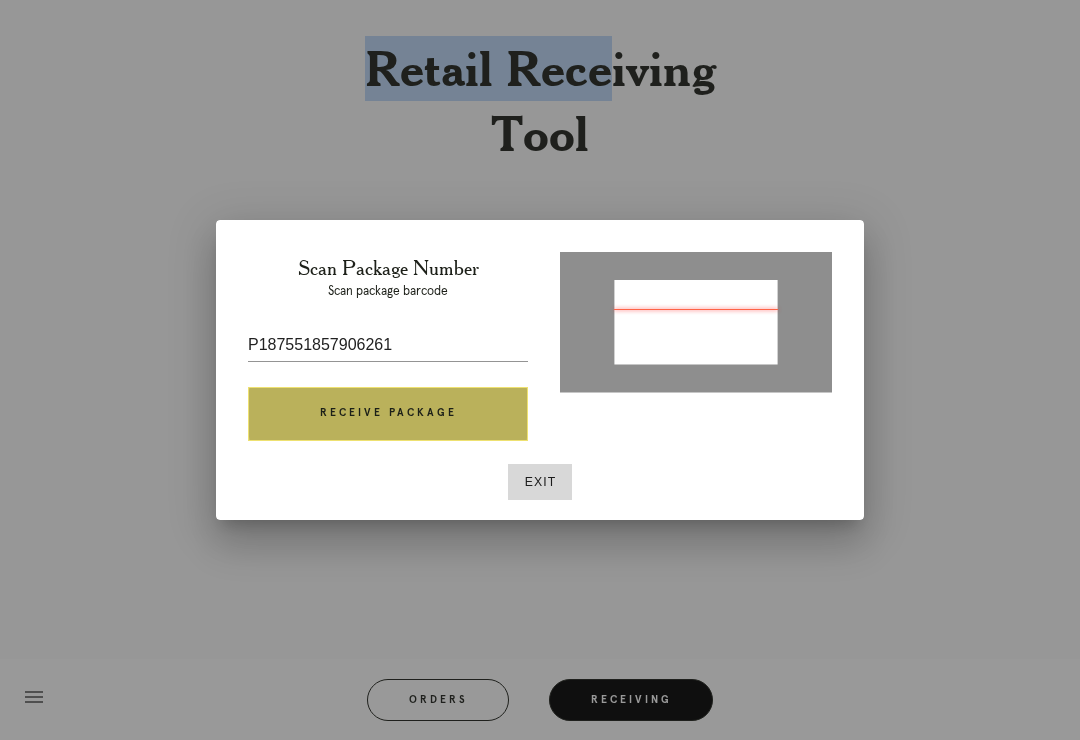 click on "Receive Package" at bounding box center [388, 414] 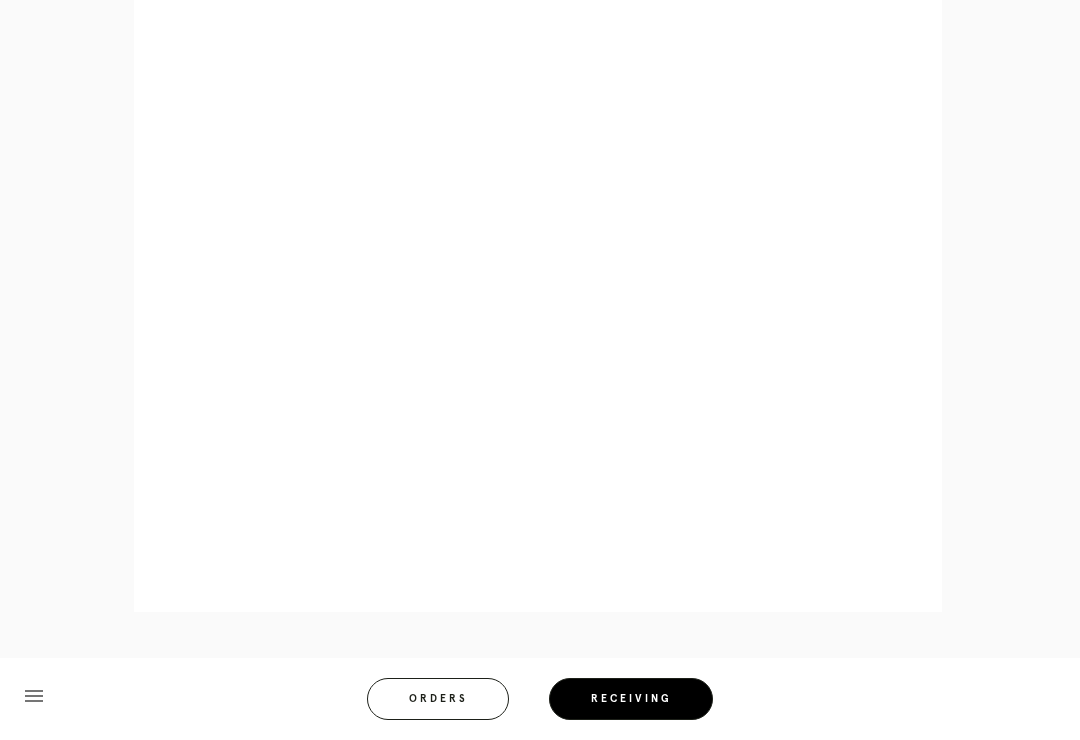 scroll, scrollTop: 959, scrollLeft: 0, axis: vertical 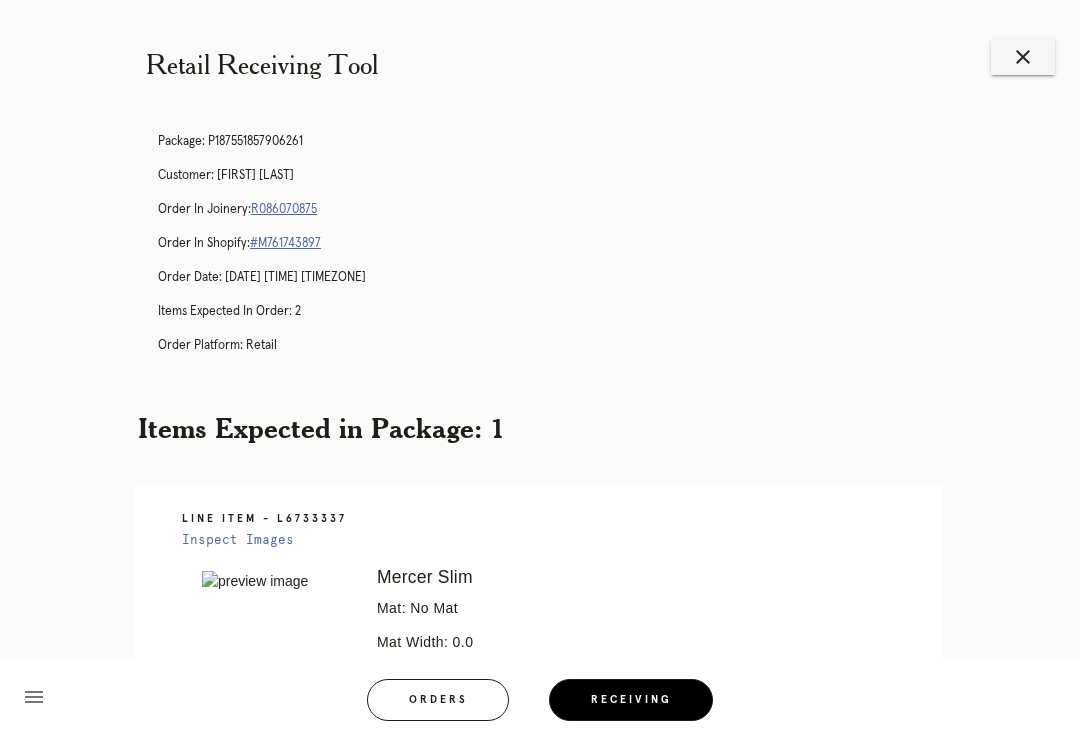 click on "R086070875" at bounding box center (284, 209) 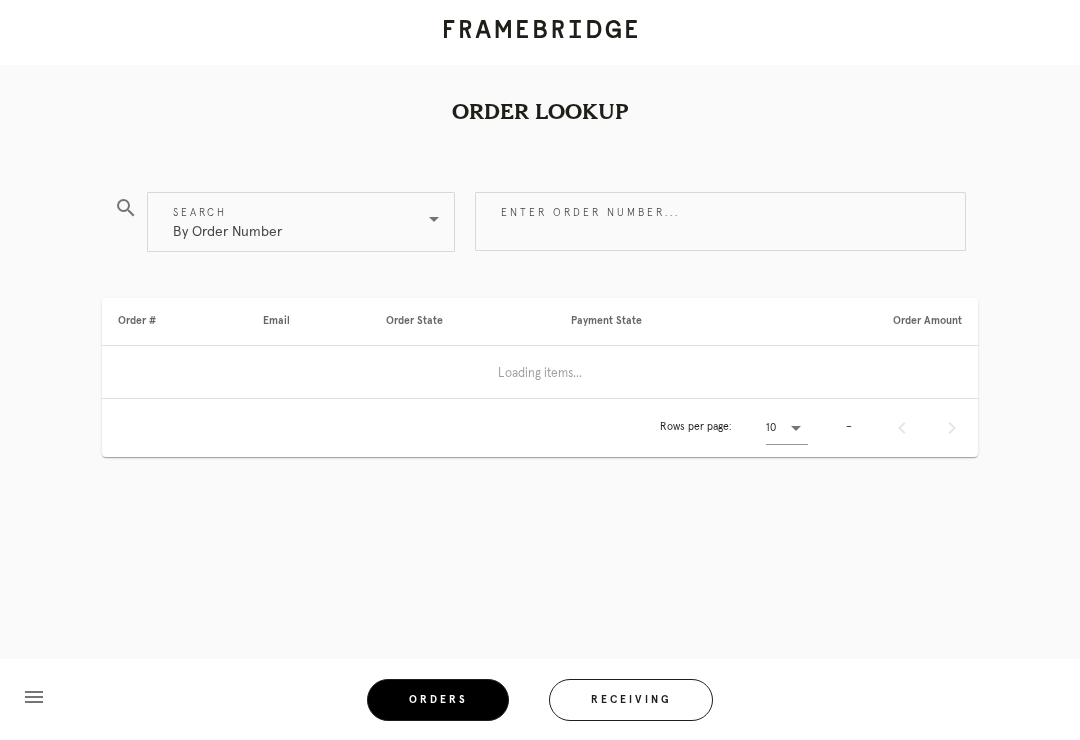 click on "Receiving" at bounding box center [631, 700] 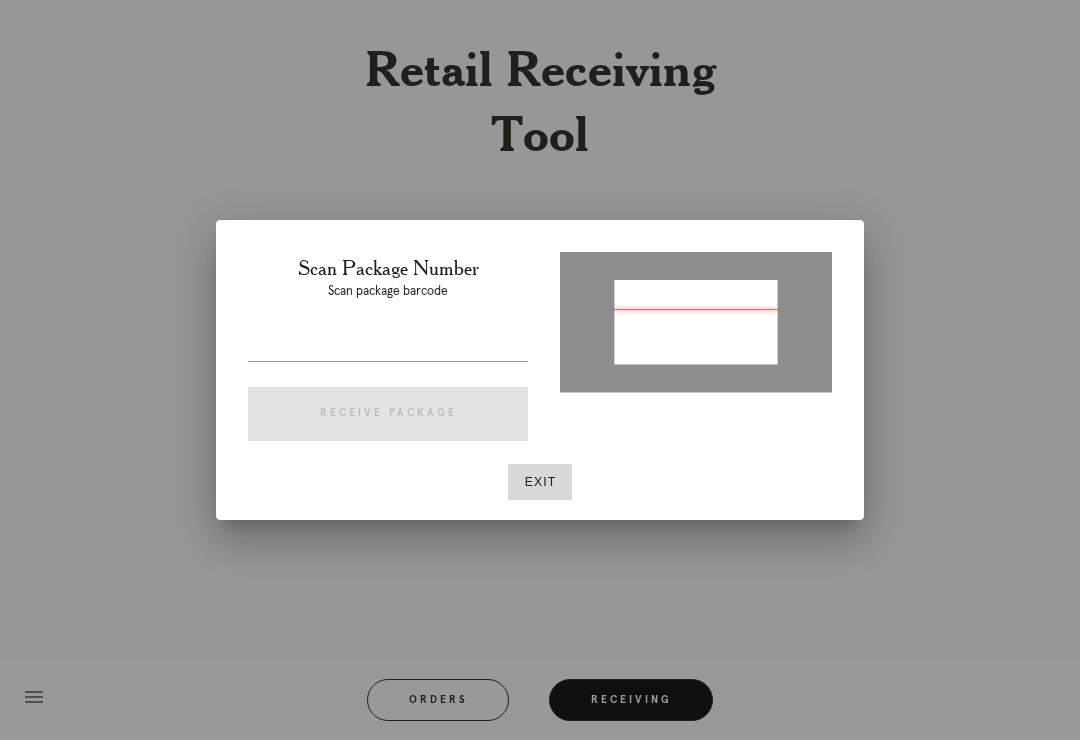 click on "Exit" at bounding box center [540, 482] 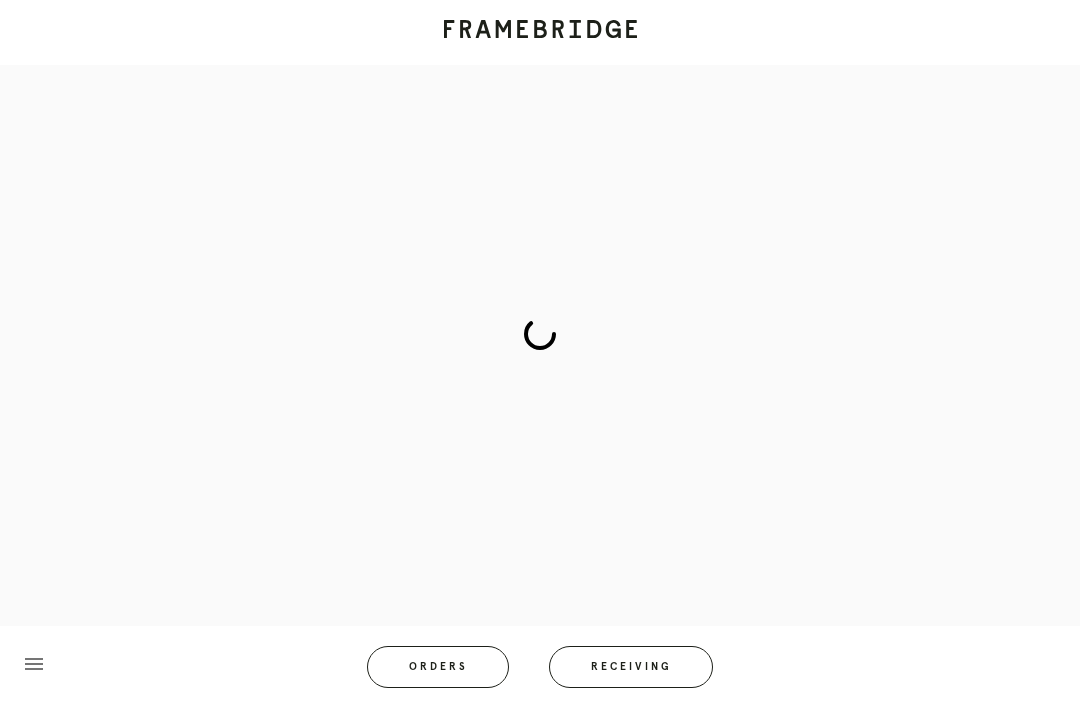scroll, scrollTop: 0, scrollLeft: 0, axis: both 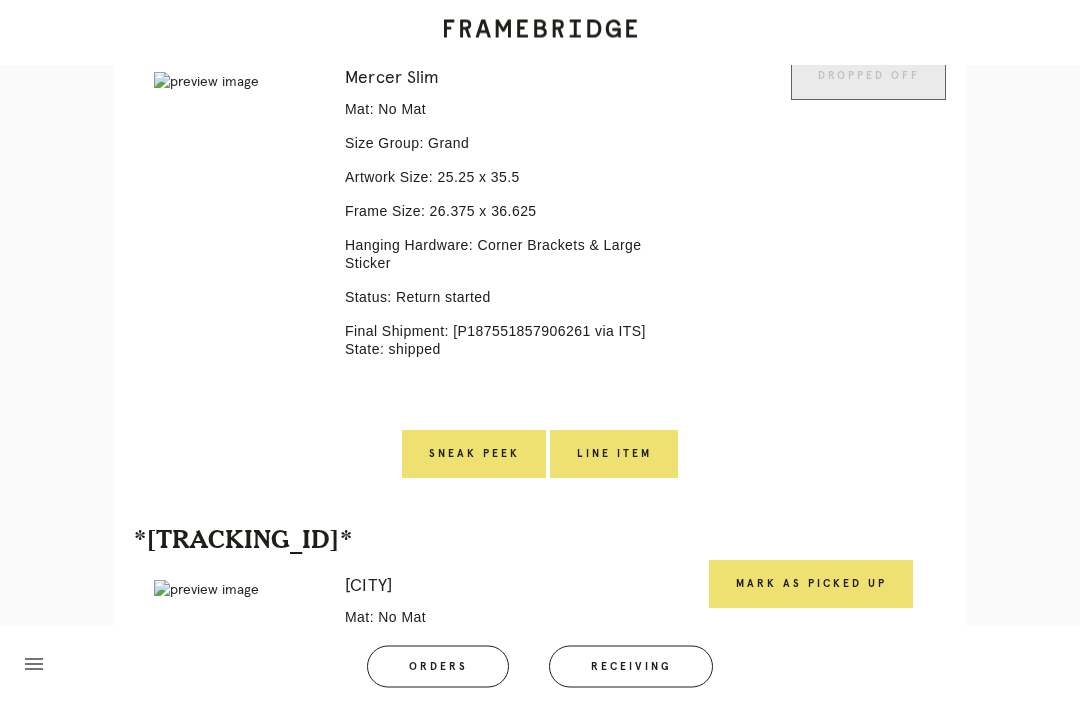 click on "Line Item" at bounding box center [614, 455] 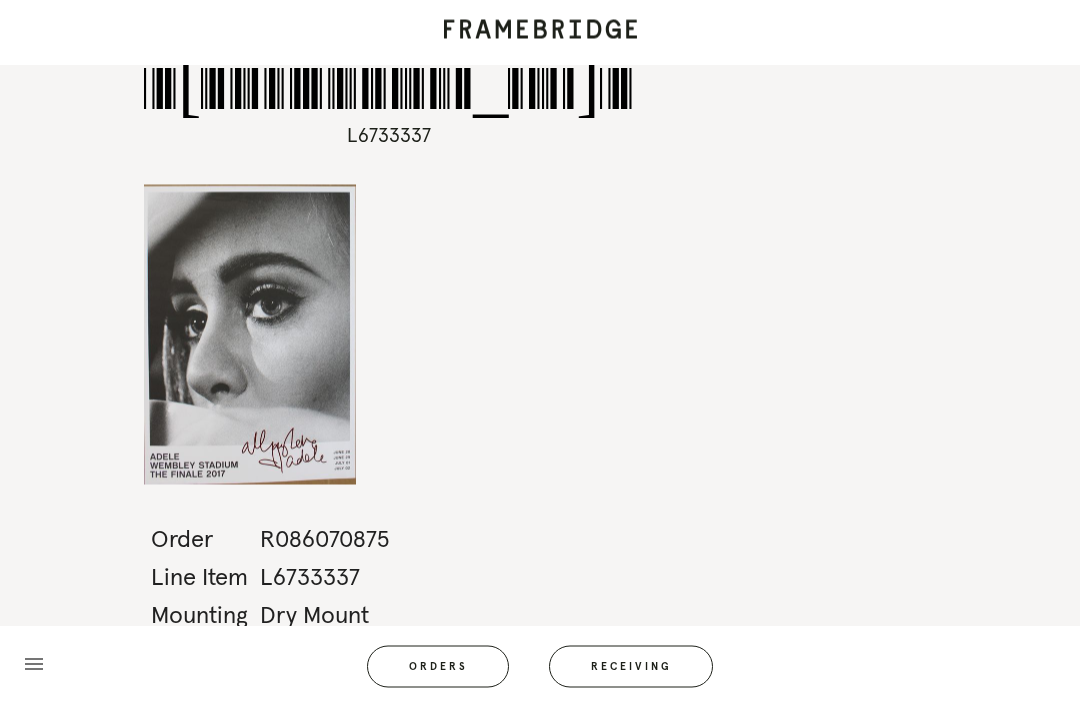 scroll, scrollTop: 0, scrollLeft: 0, axis: both 